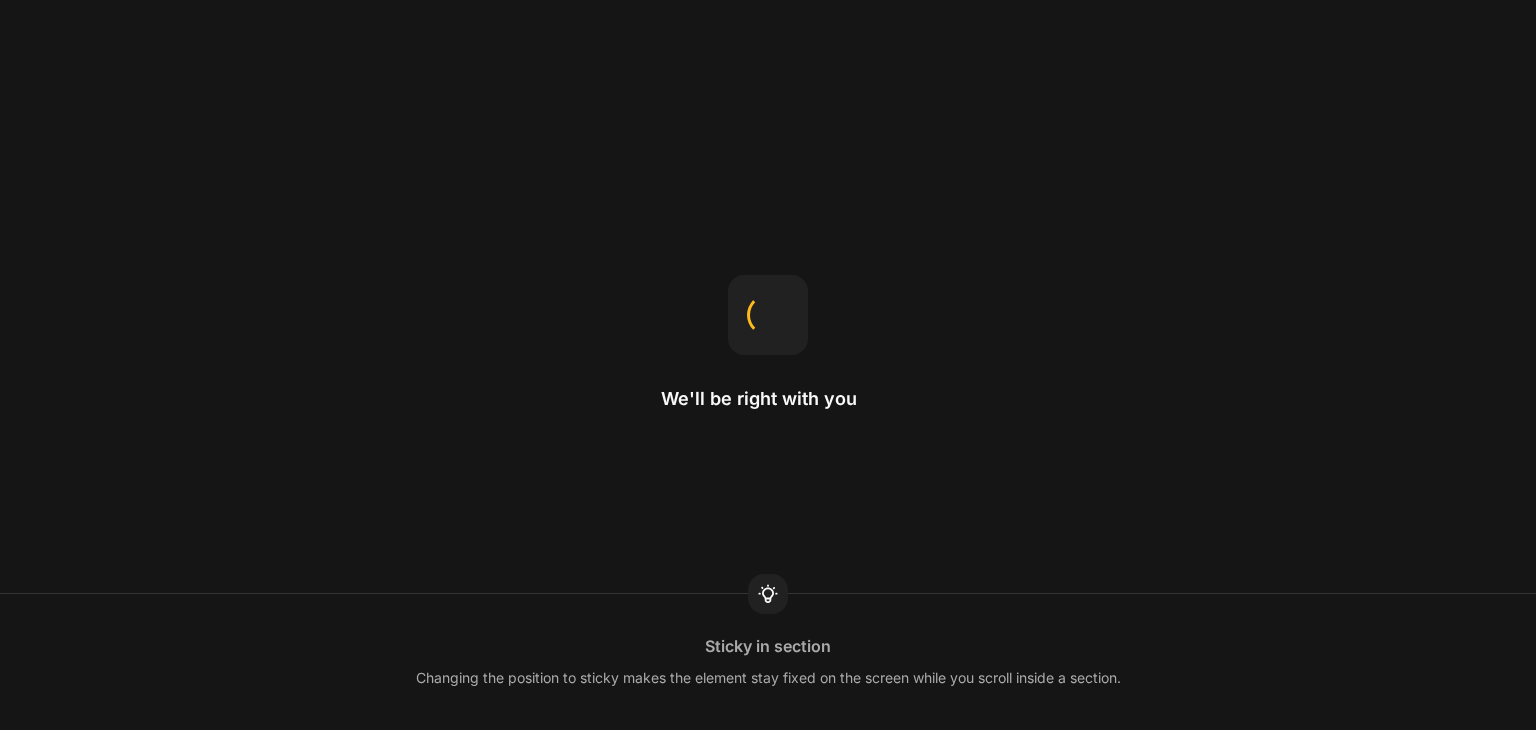 scroll, scrollTop: 0, scrollLeft: 0, axis: both 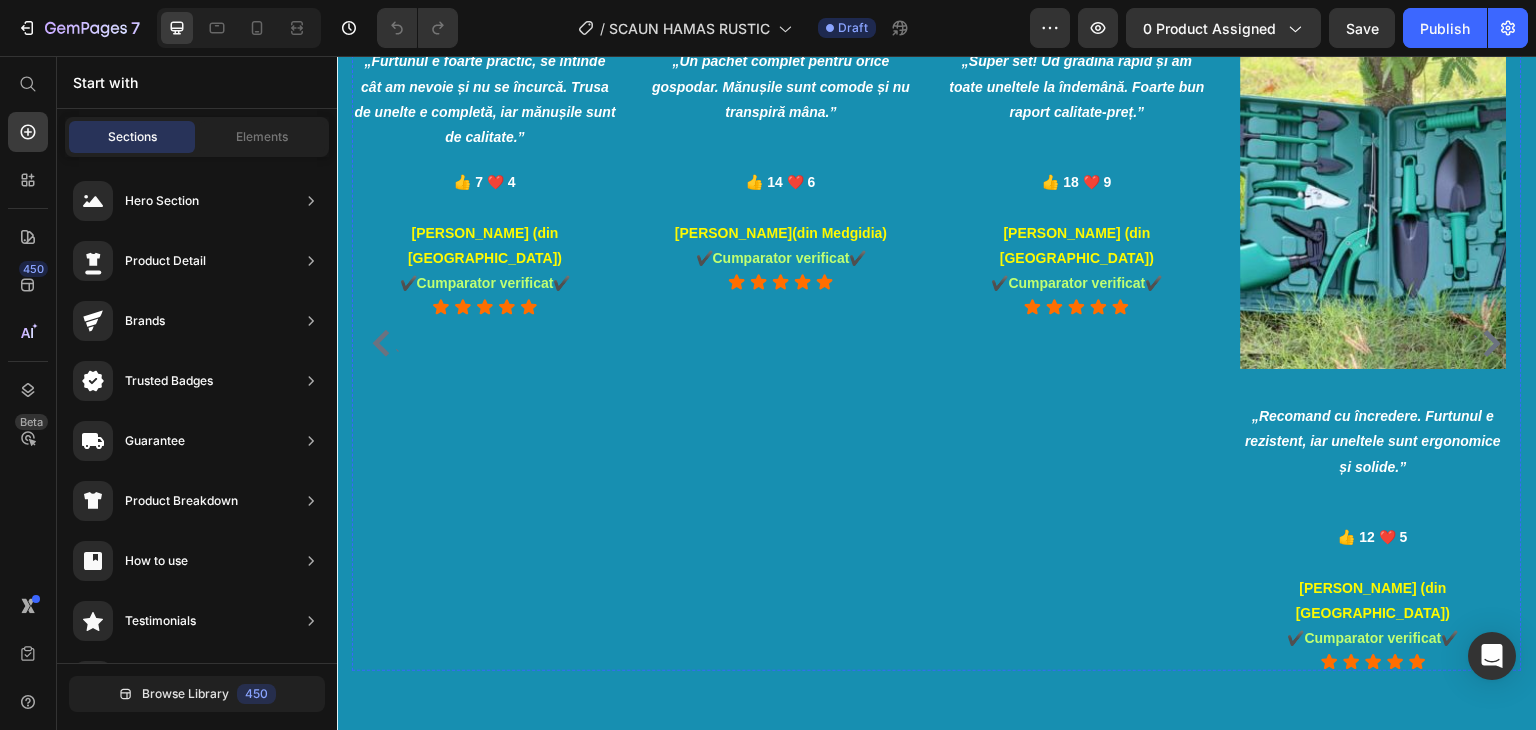 click at bounding box center (485, 15) 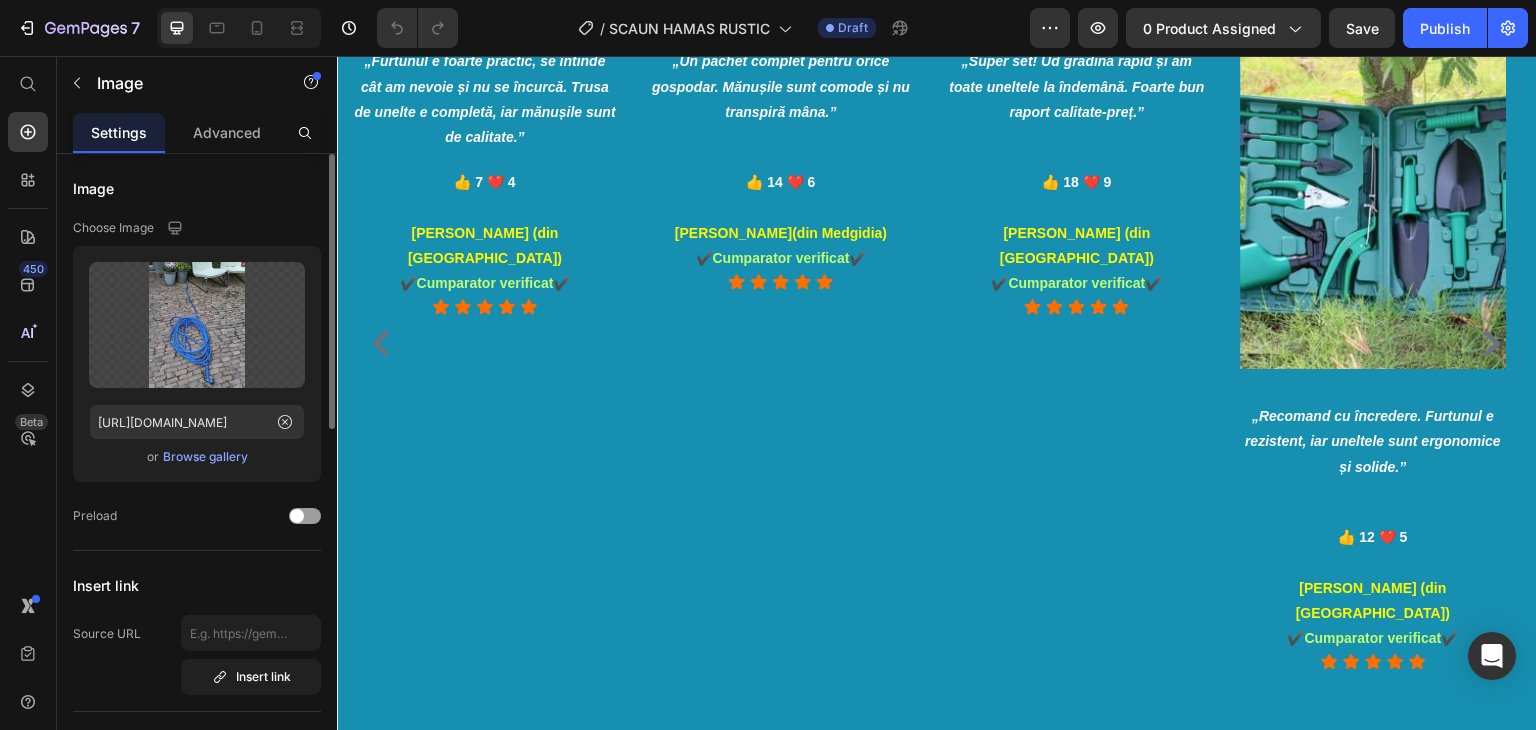 click 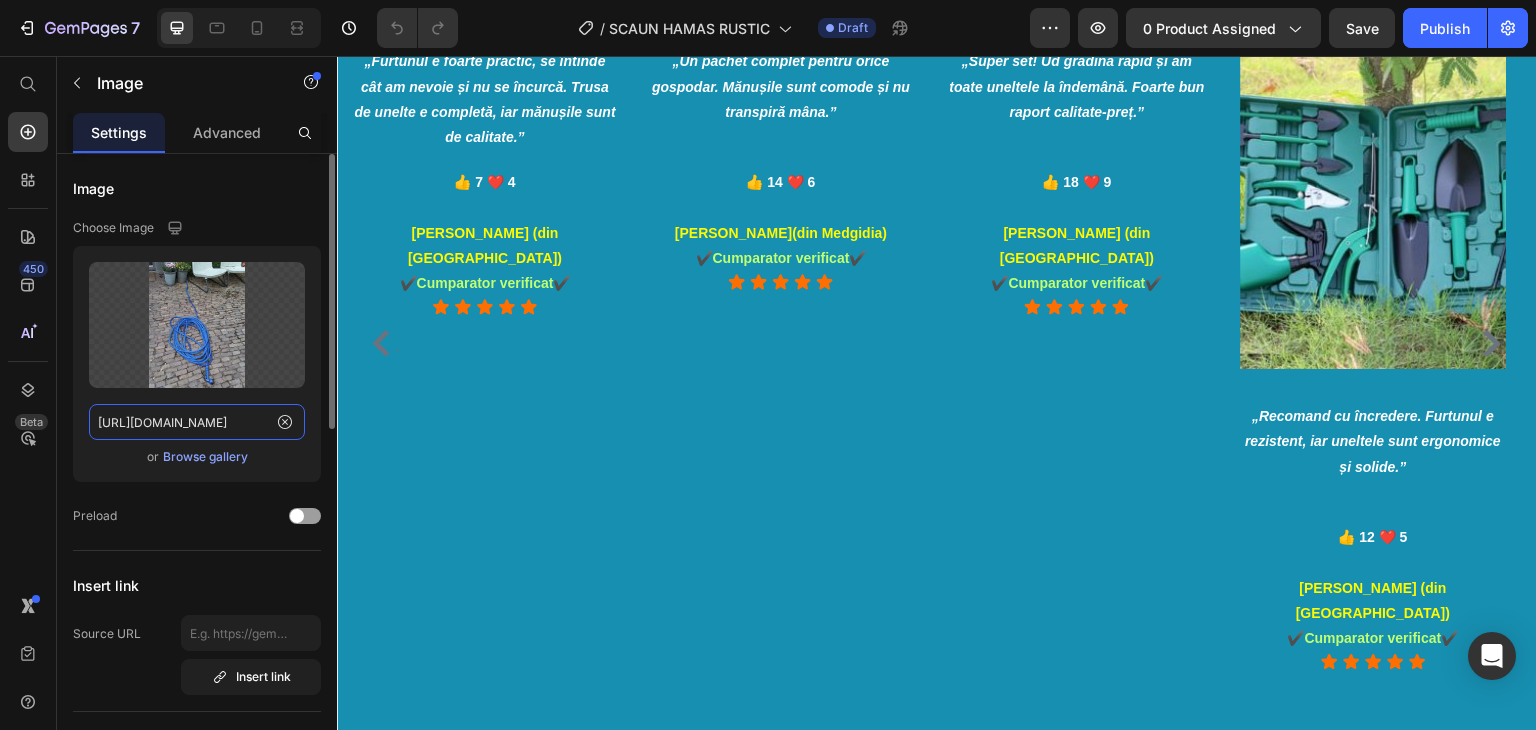 type 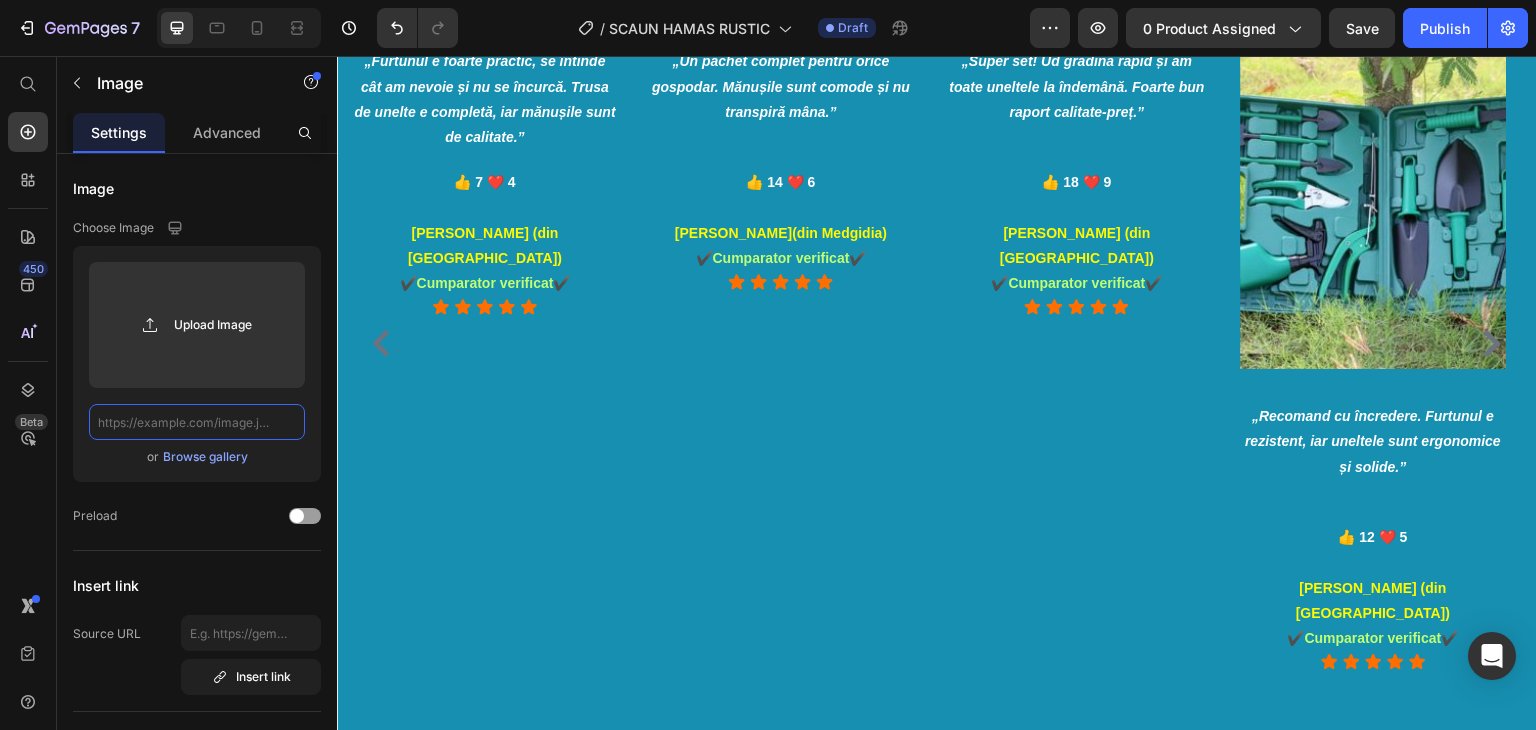 scroll, scrollTop: 0, scrollLeft: 0, axis: both 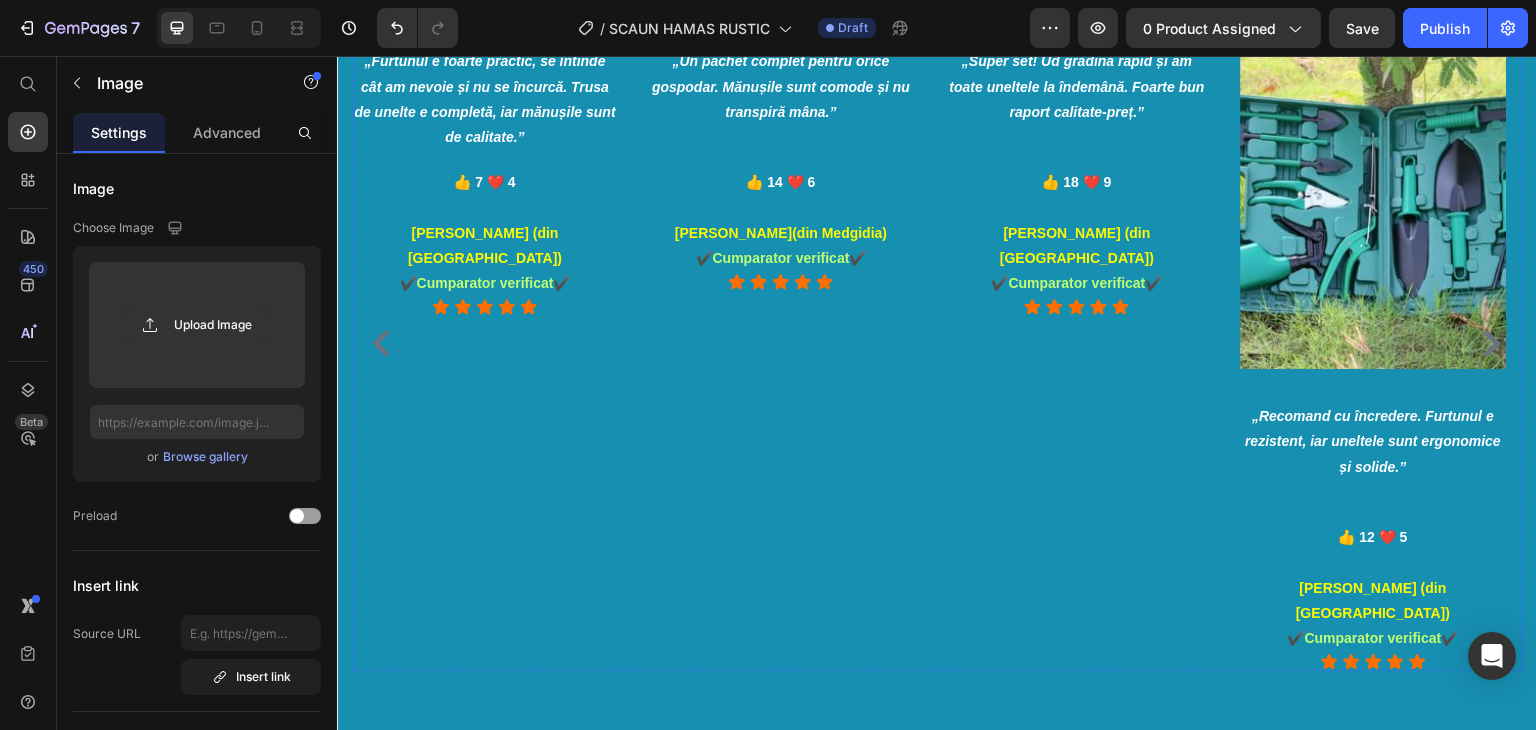 click at bounding box center (781, 15) 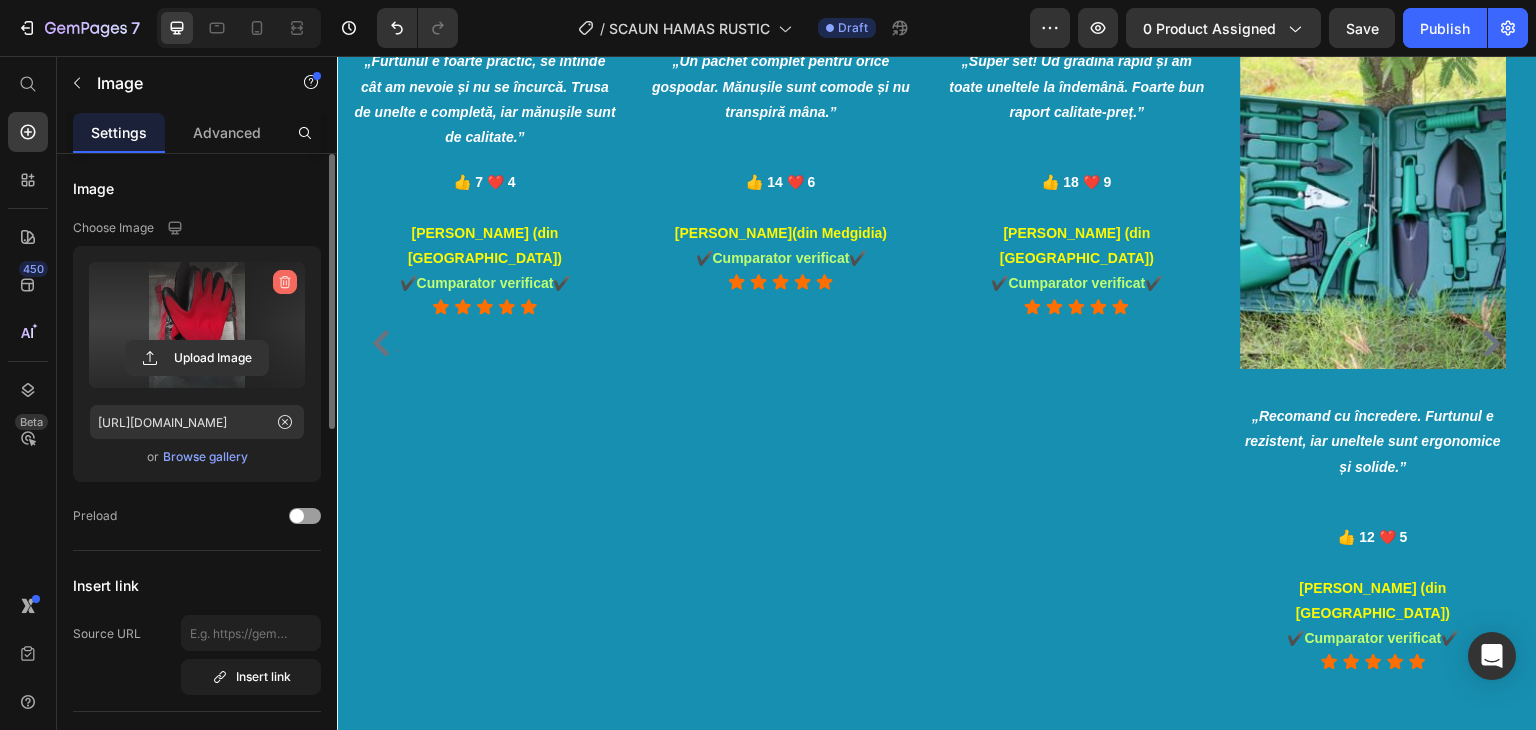 click 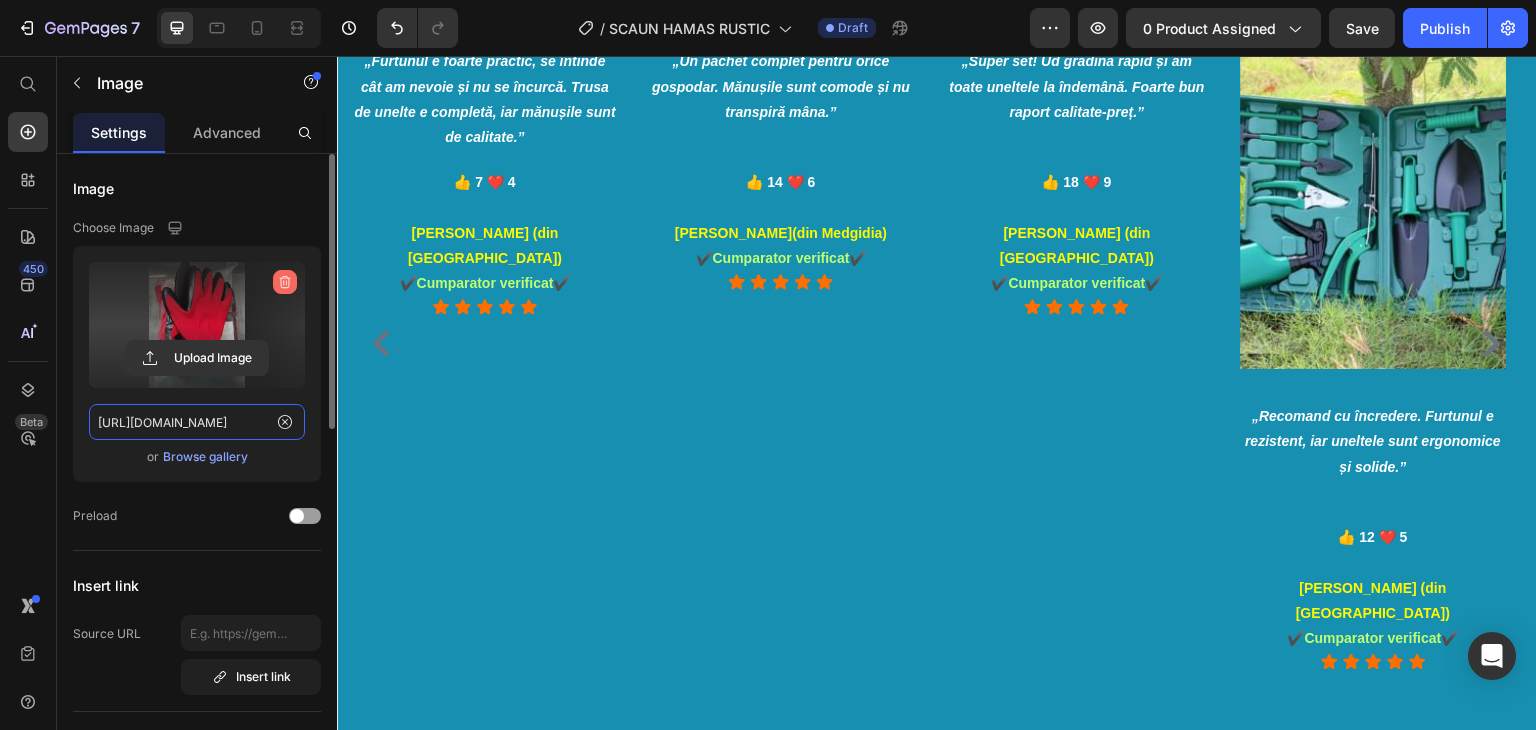 type 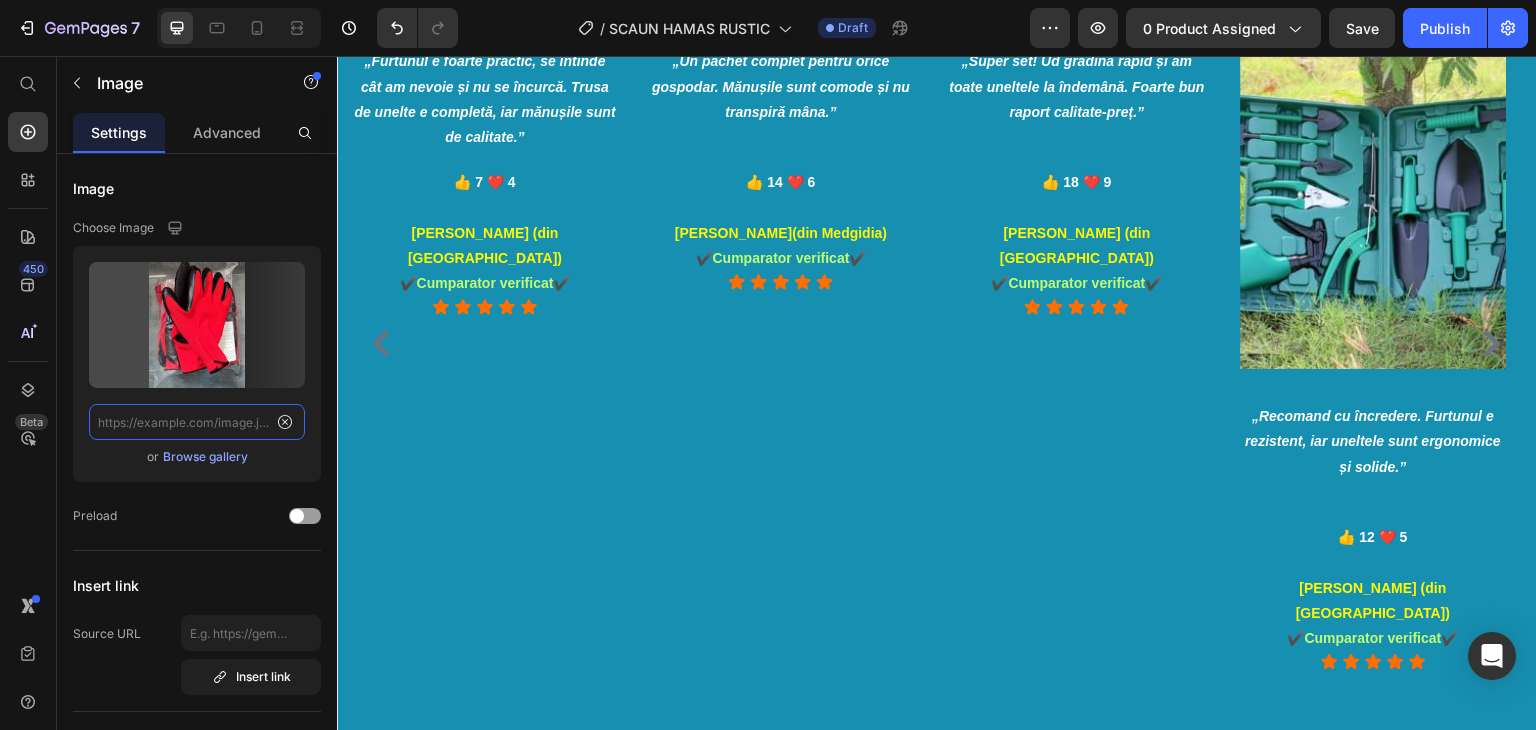 scroll, scrollTop: 0, scrollLeft: 0, axis: both 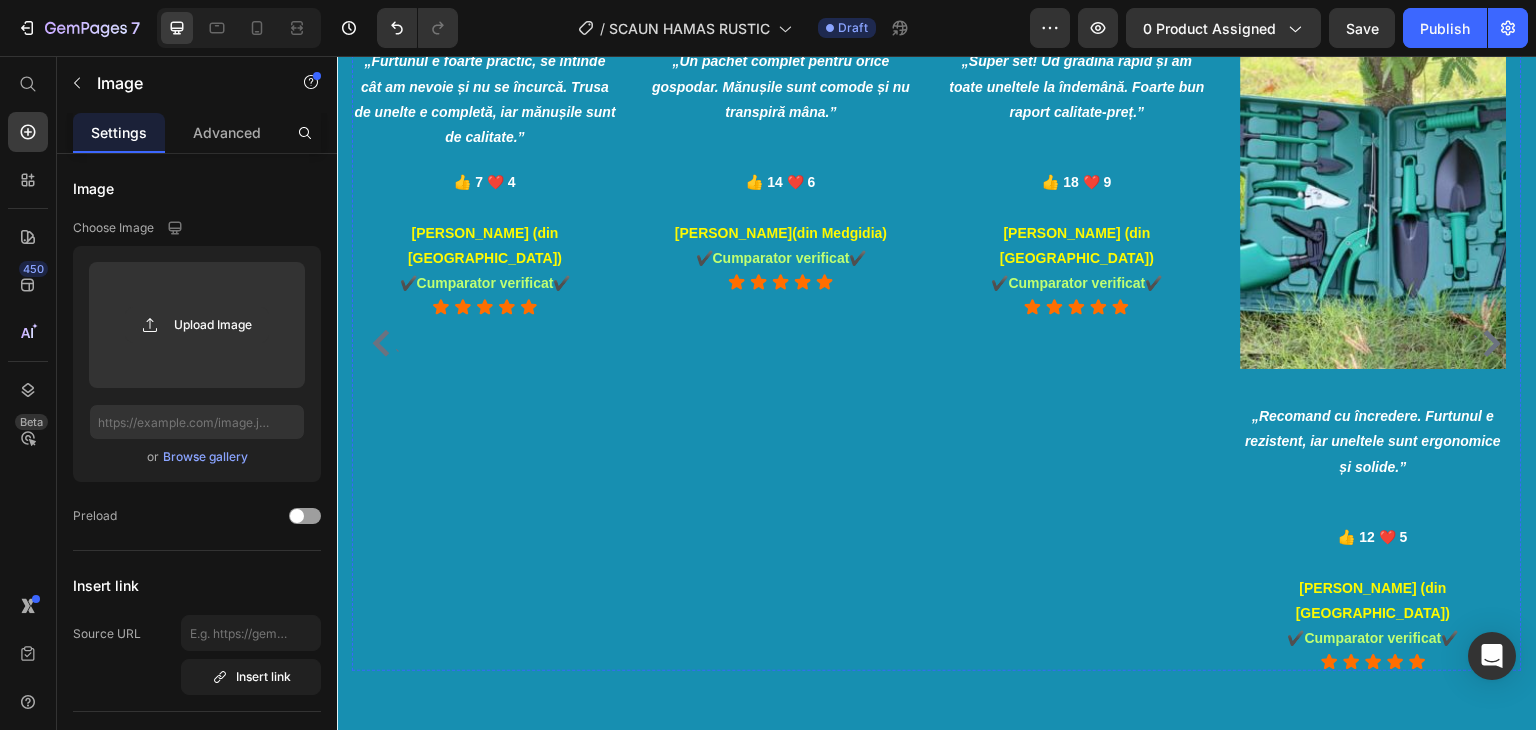 click at bounding box center (1077, 15) 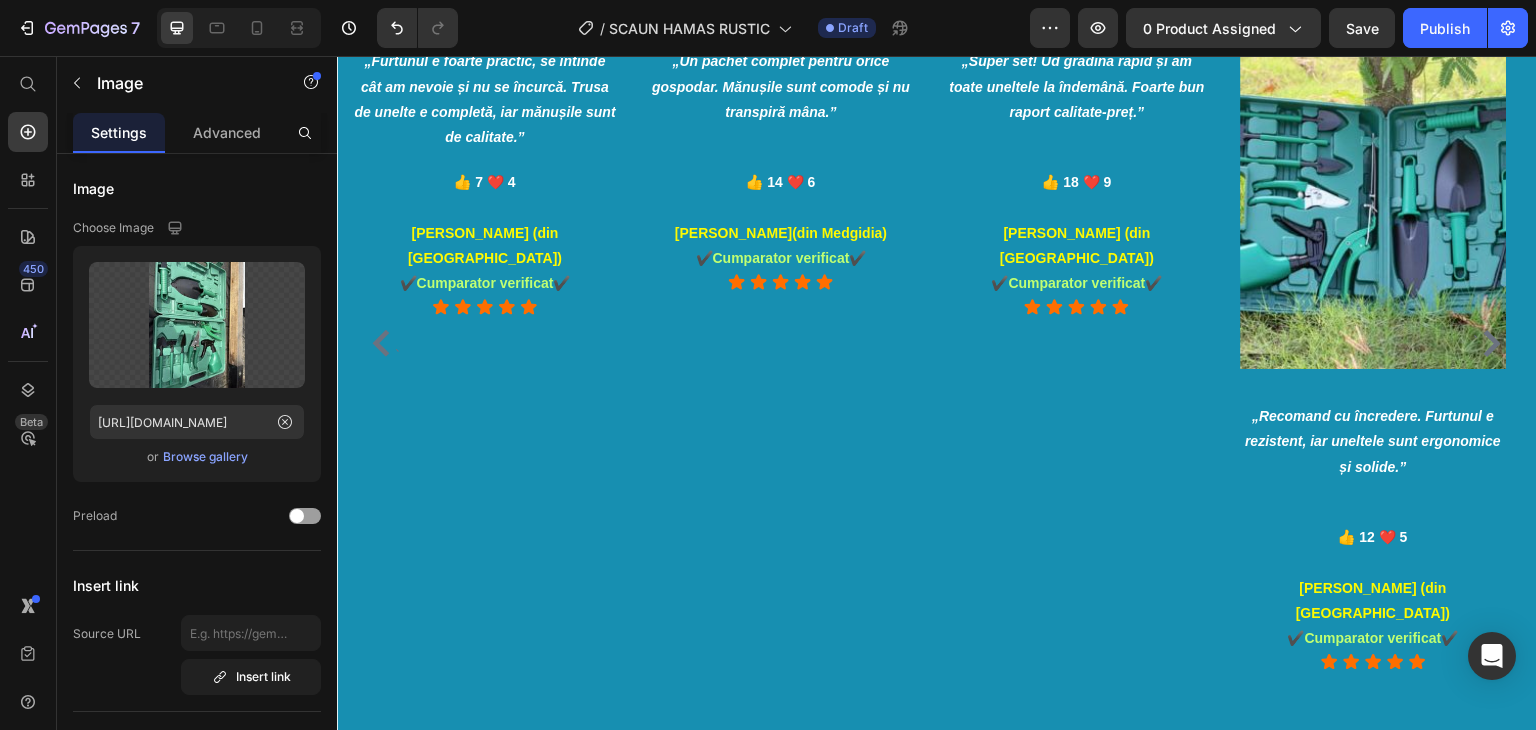 click at bounding box center (1077, 15) 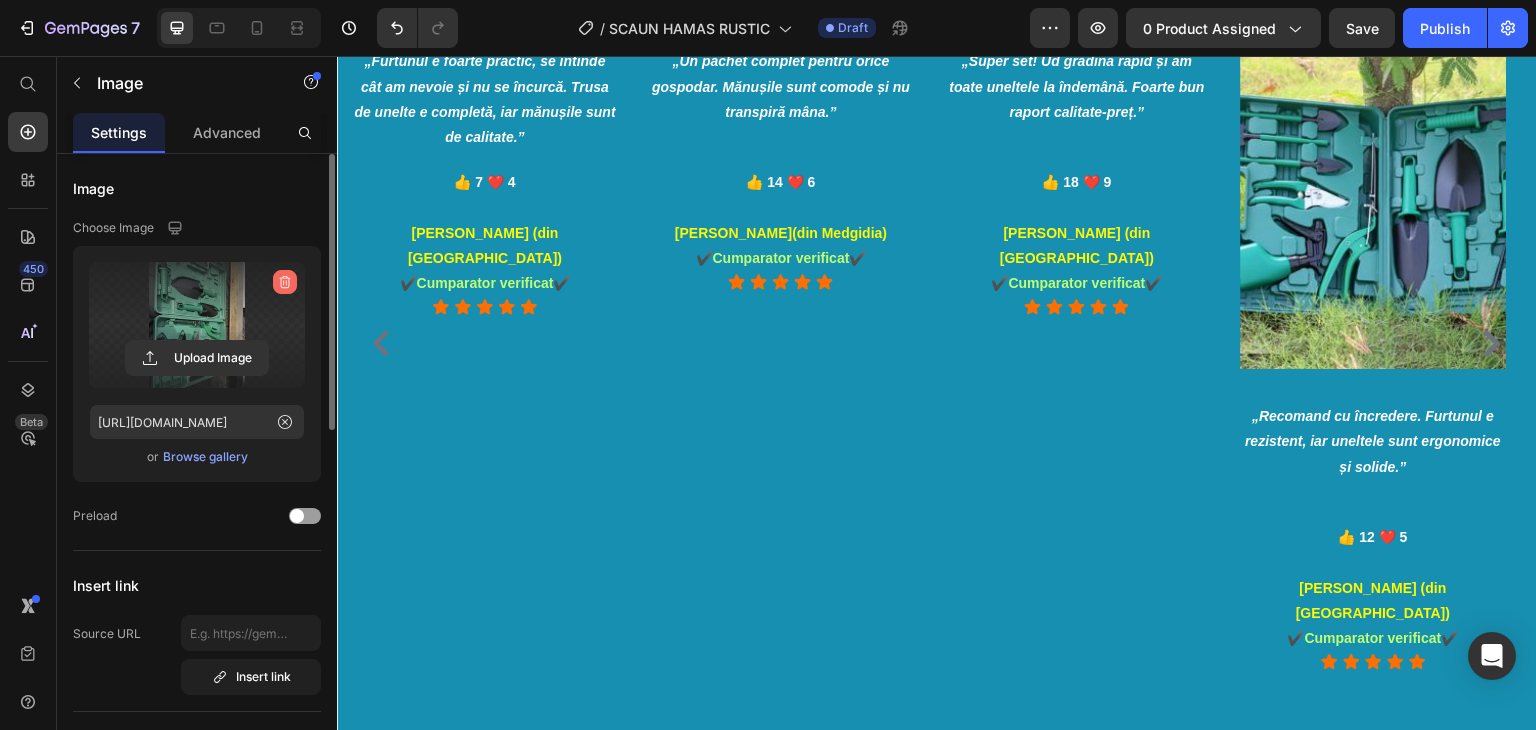 click 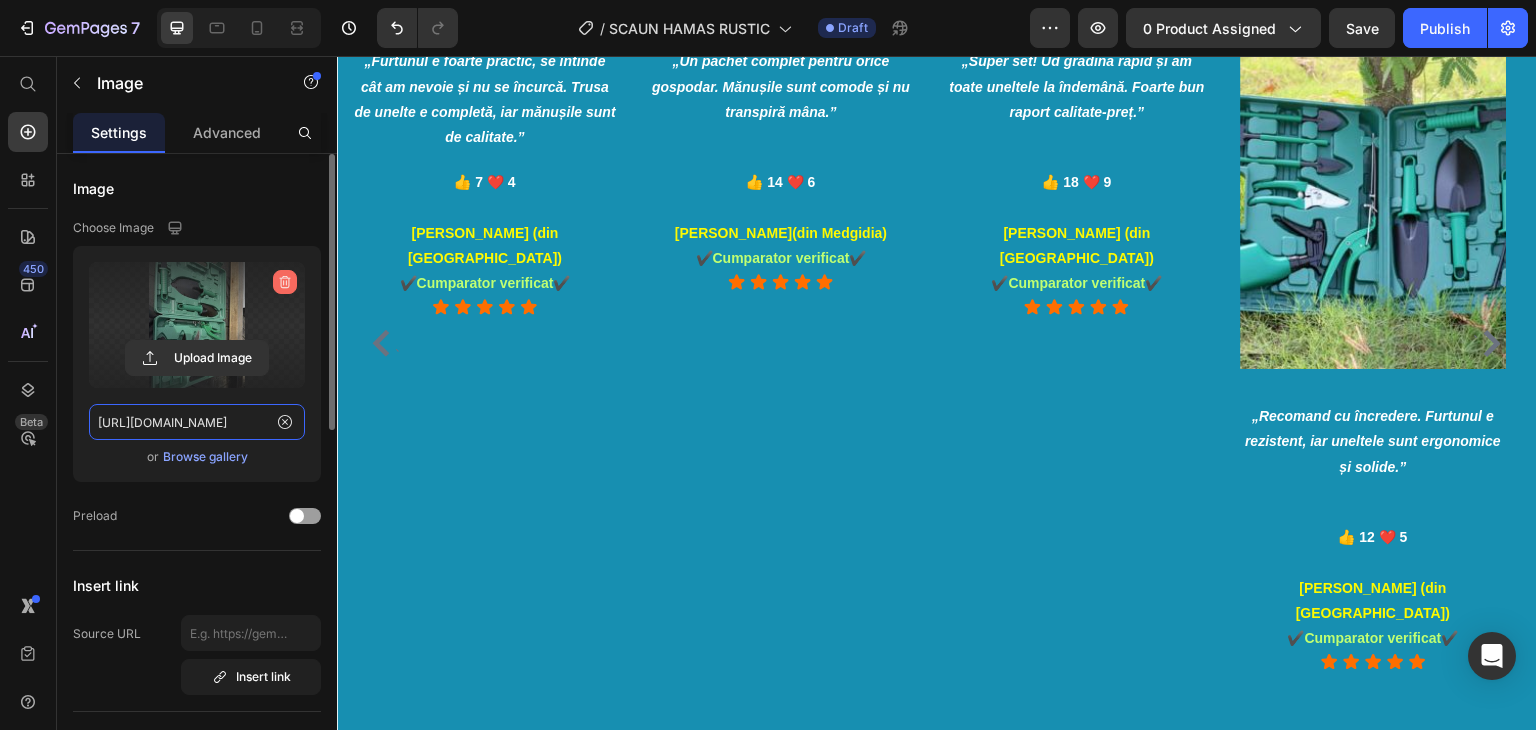 type 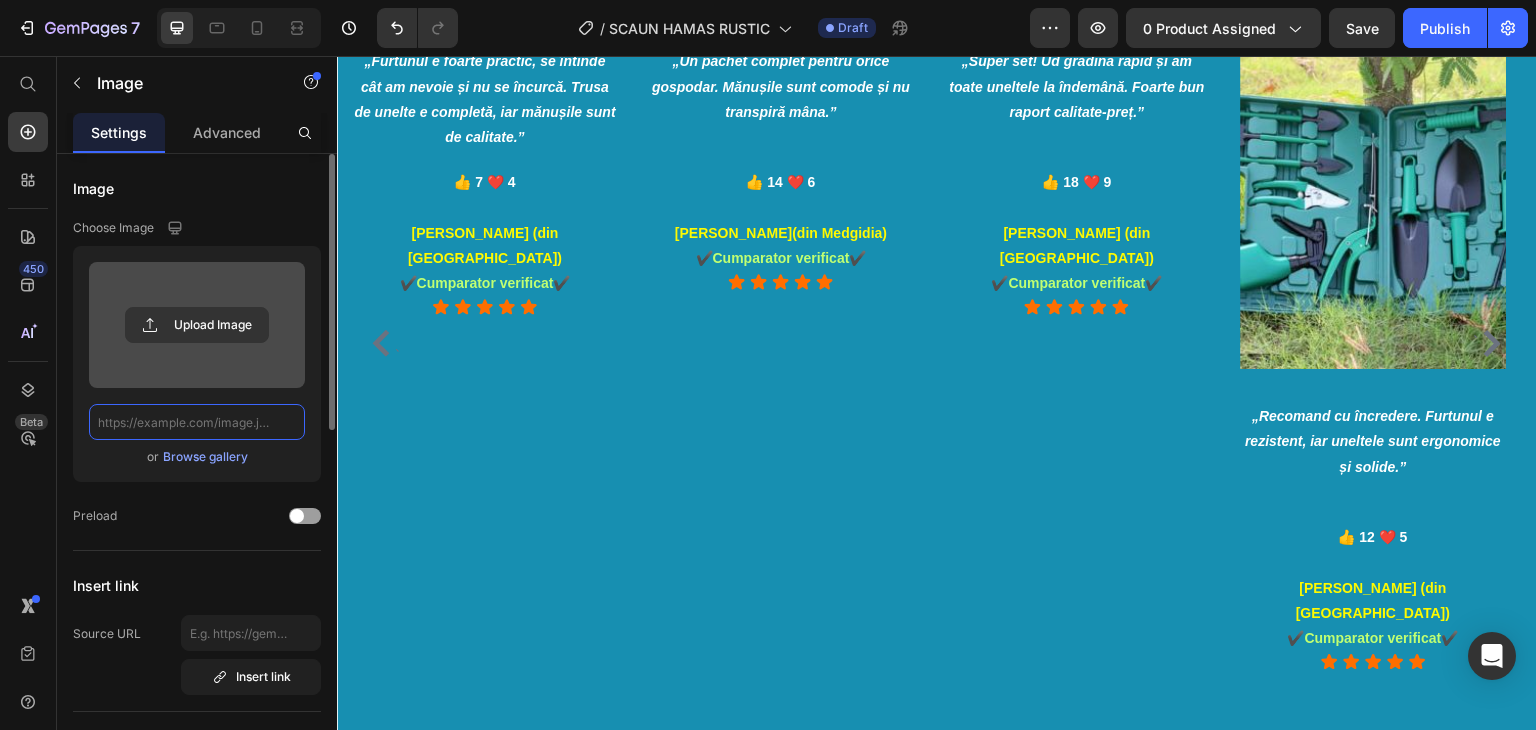 scroll, scrollTop: 0, scrollLeft: 0, axis: both 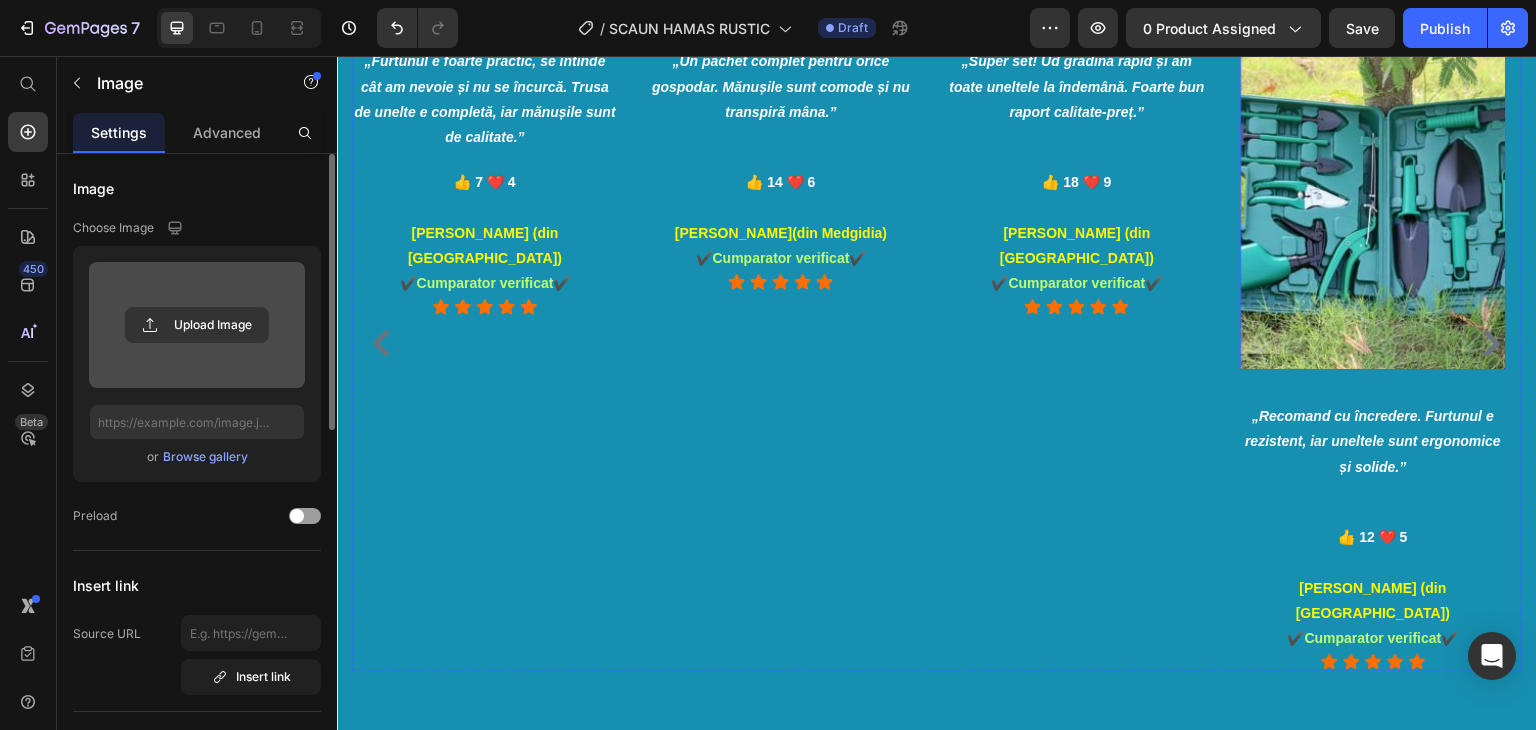 click at bounding box center (1374, 192) 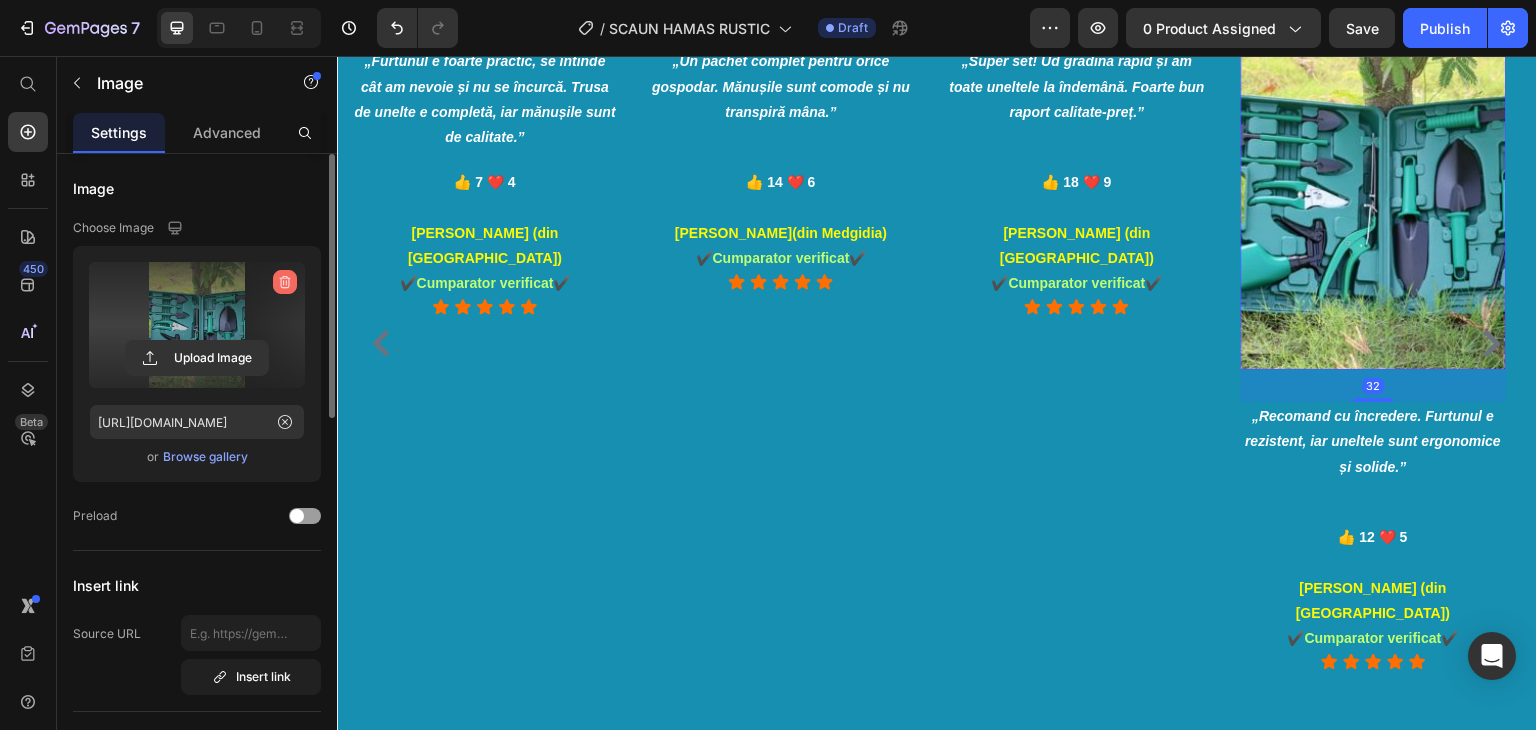 click 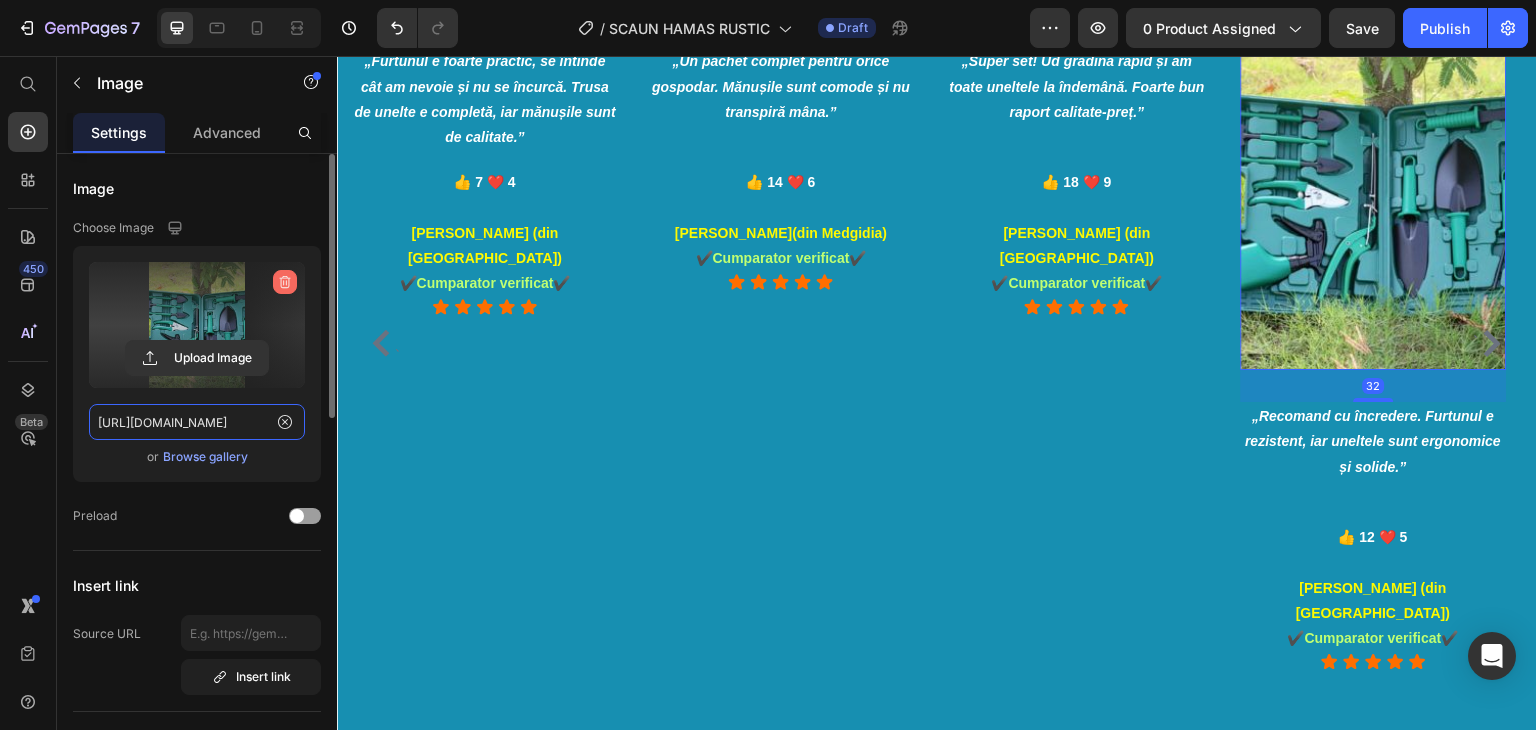 type 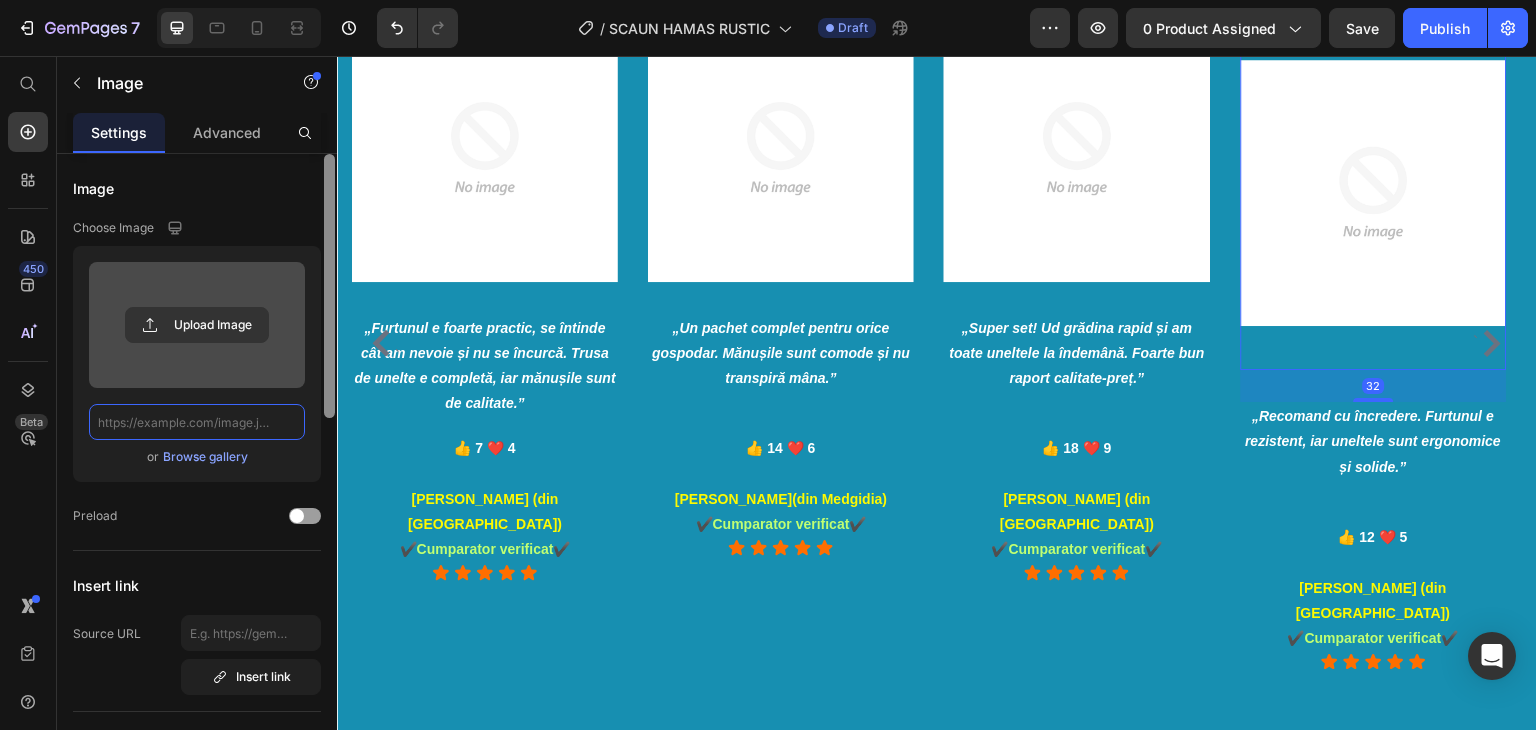 scroll, scrollTop: 0, scrollLeft: 0, axis: both 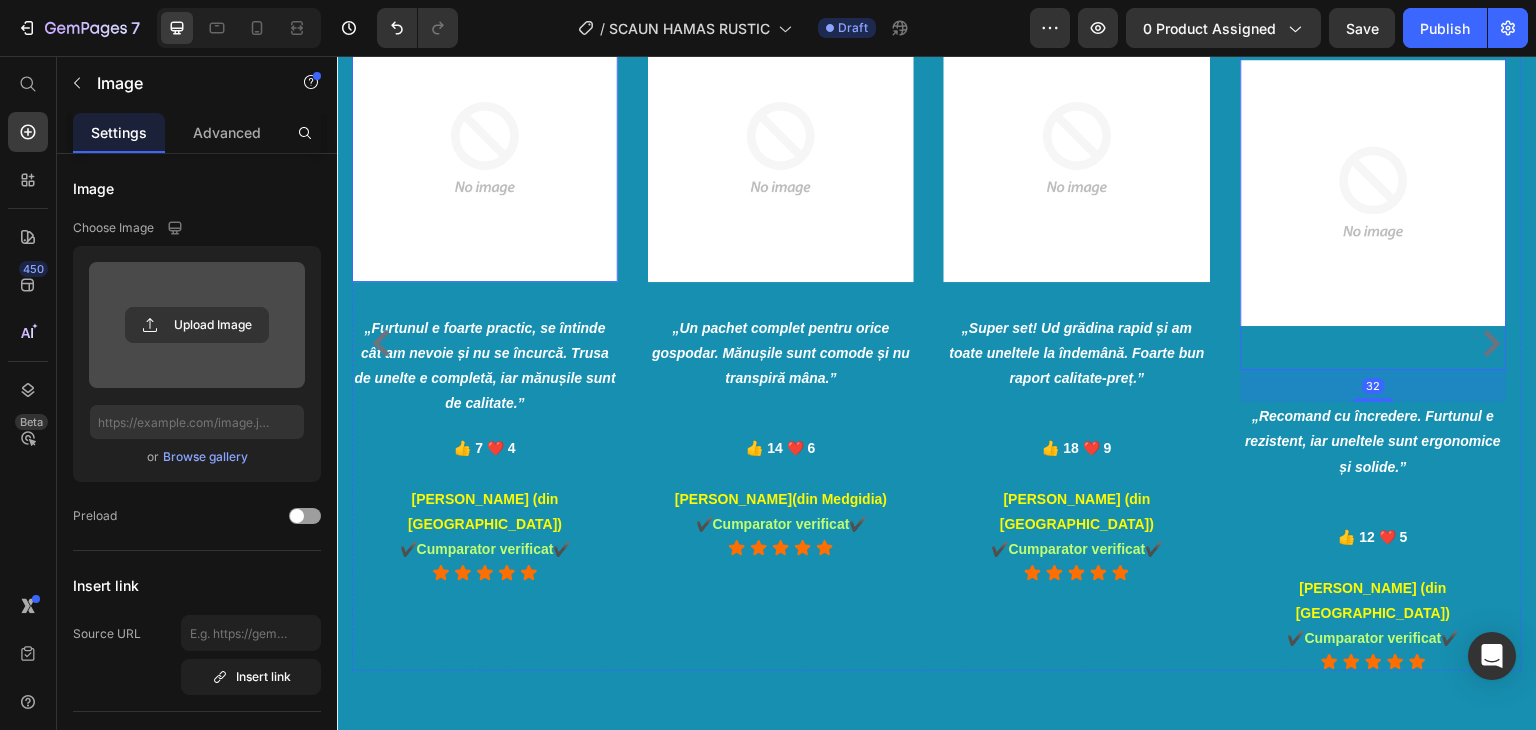 click at bounding box center [485, 148] 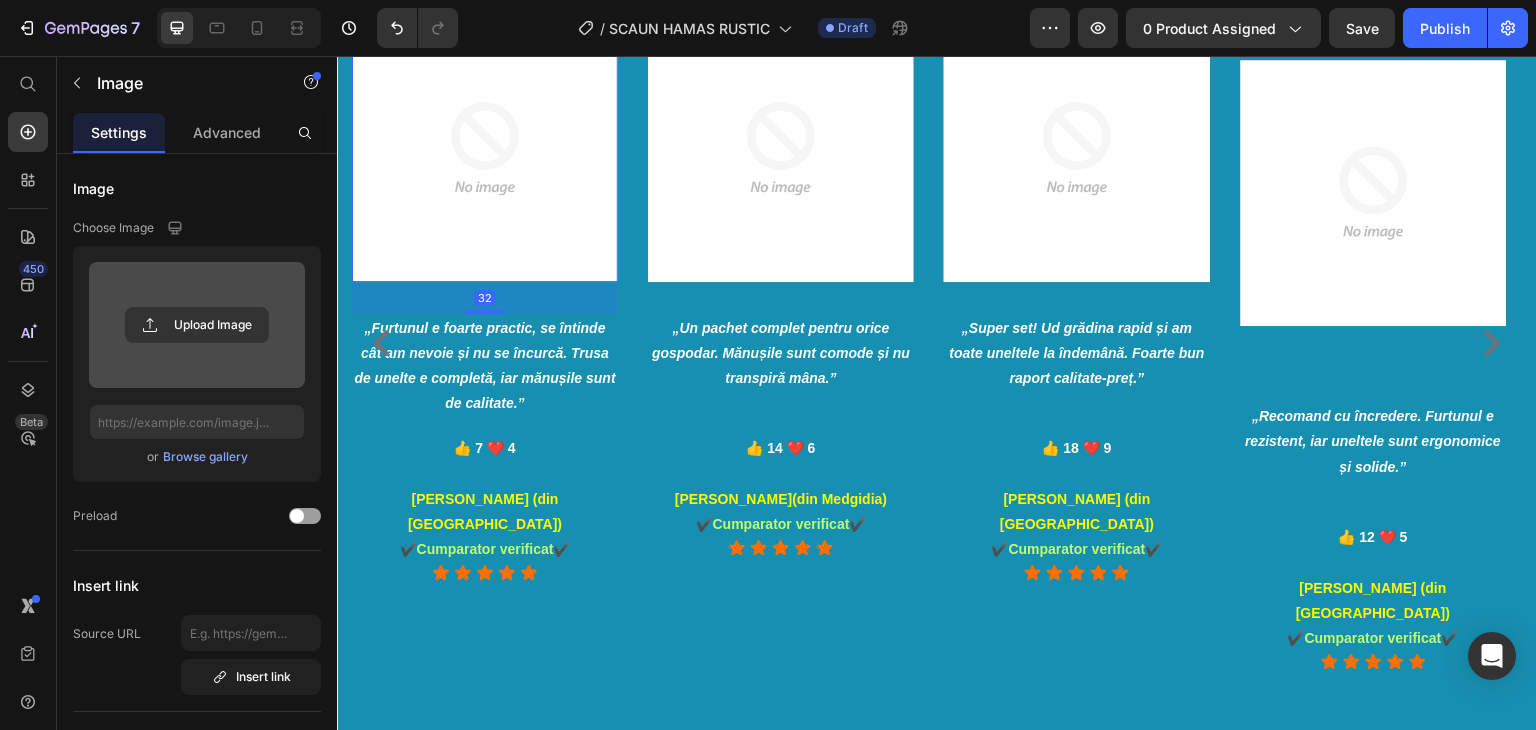 click at bounding box center (197, 325) 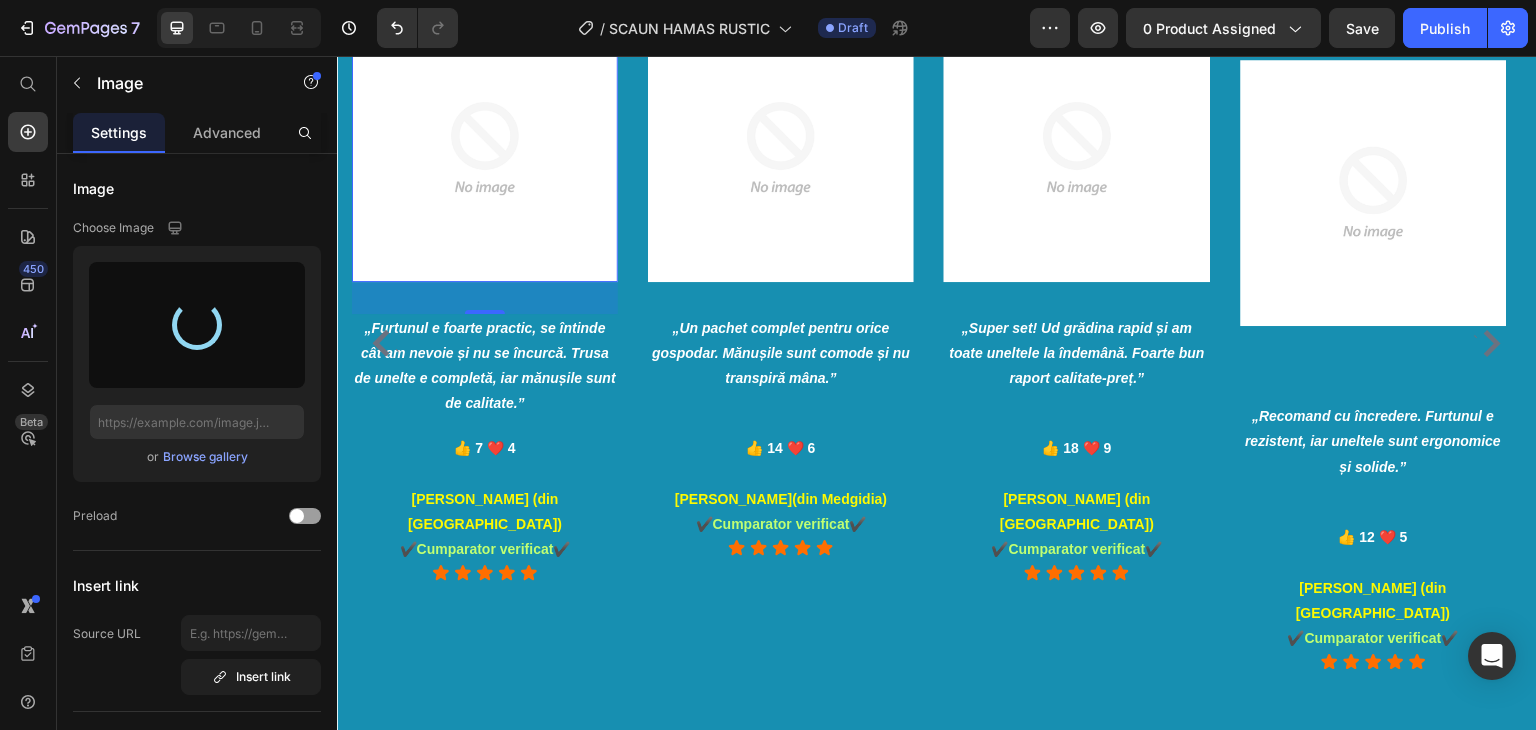 type on "[URL][DOMAIN_NAME]" 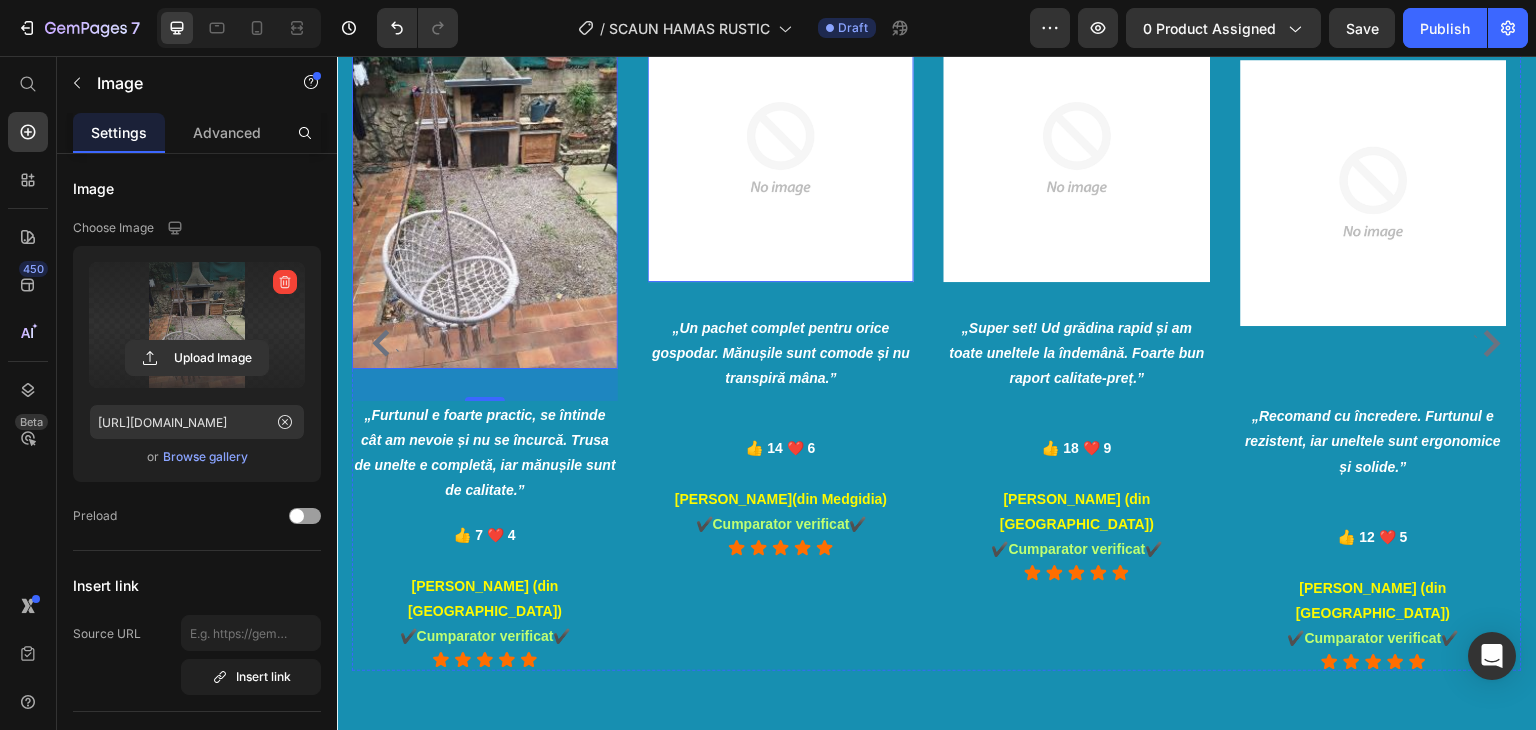 click at bounding box center [781, 148] 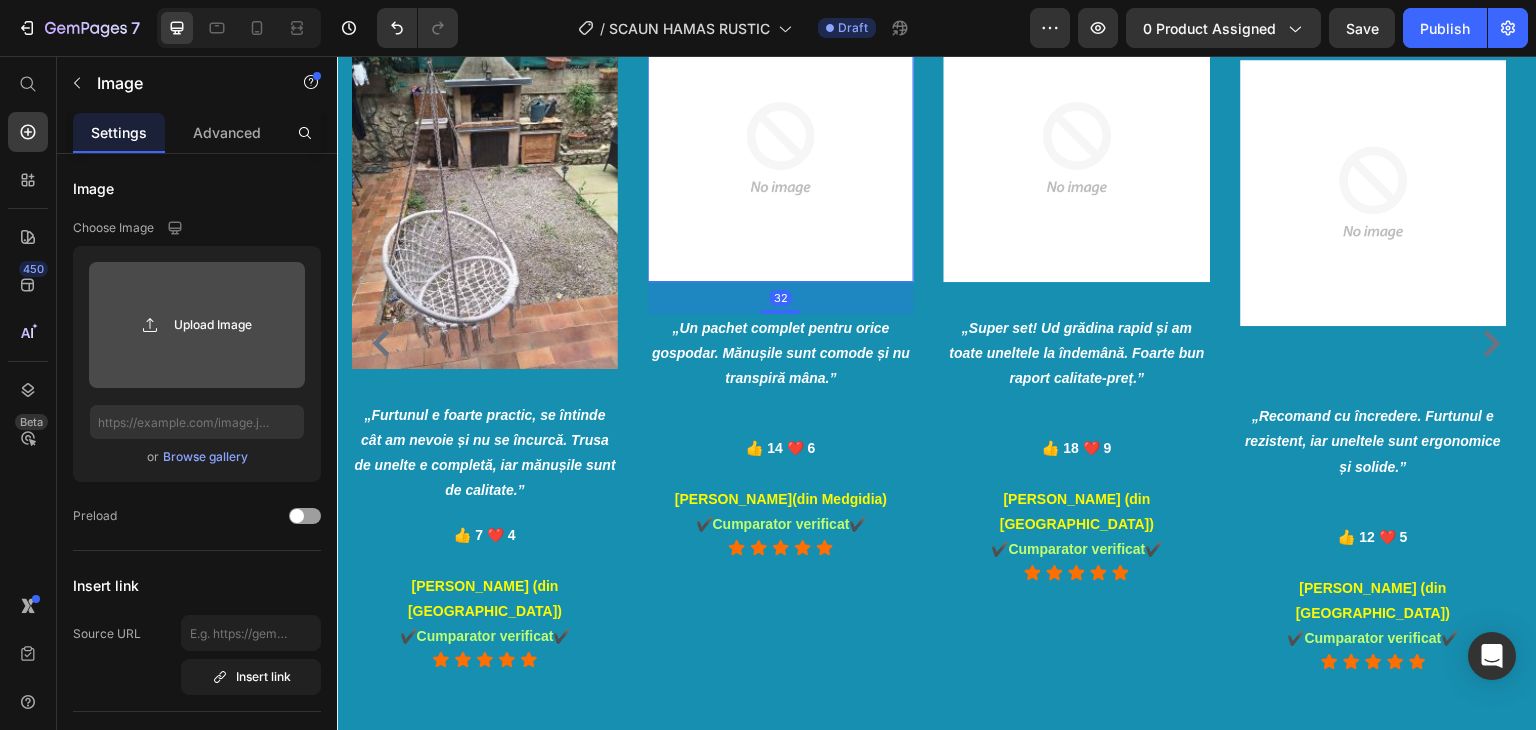 click 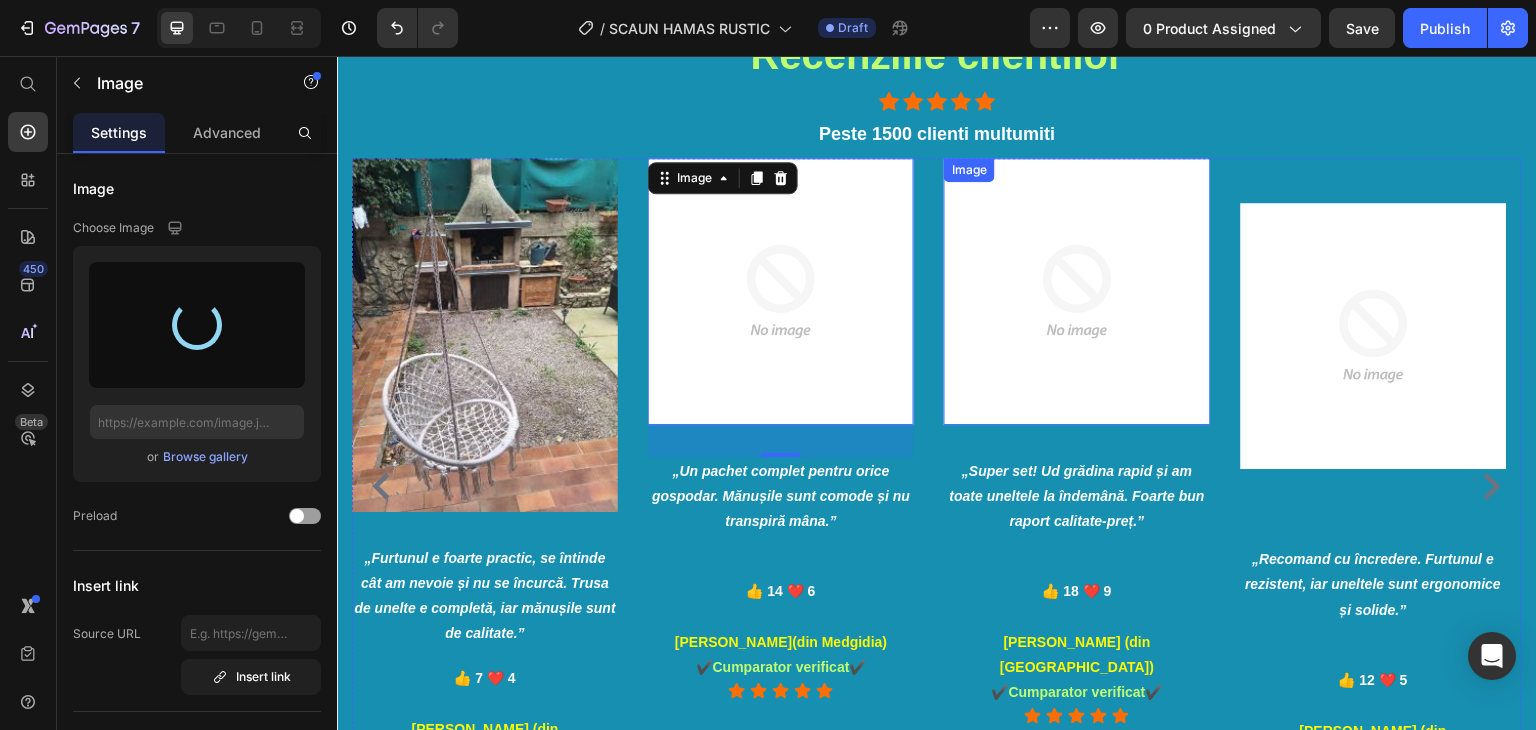 scroll, scrollTop: 3100, scrollLeft: 0, axis: vertical 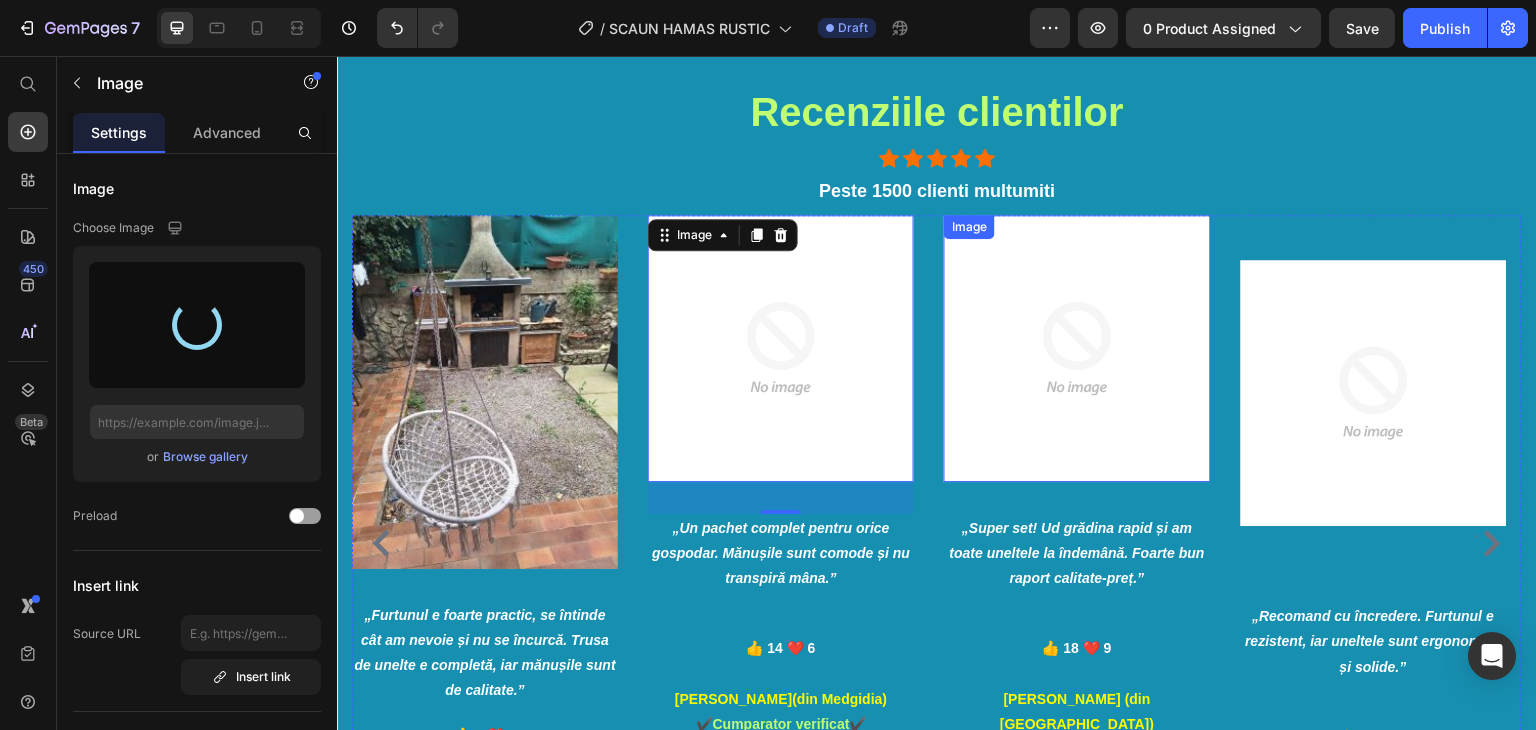 type on "[URL][DOMAIN_NAME]" 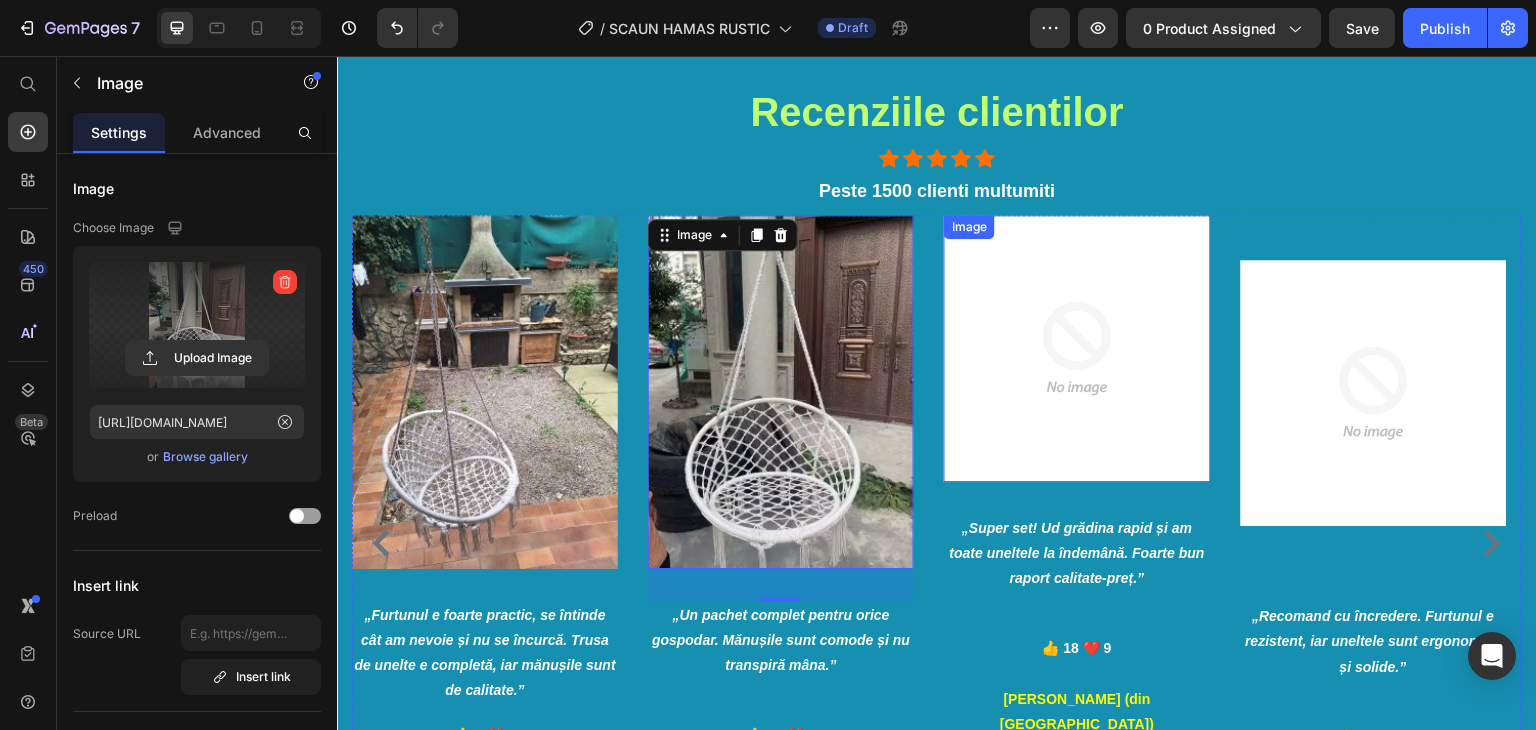 click at bounding box center (1077, 348) 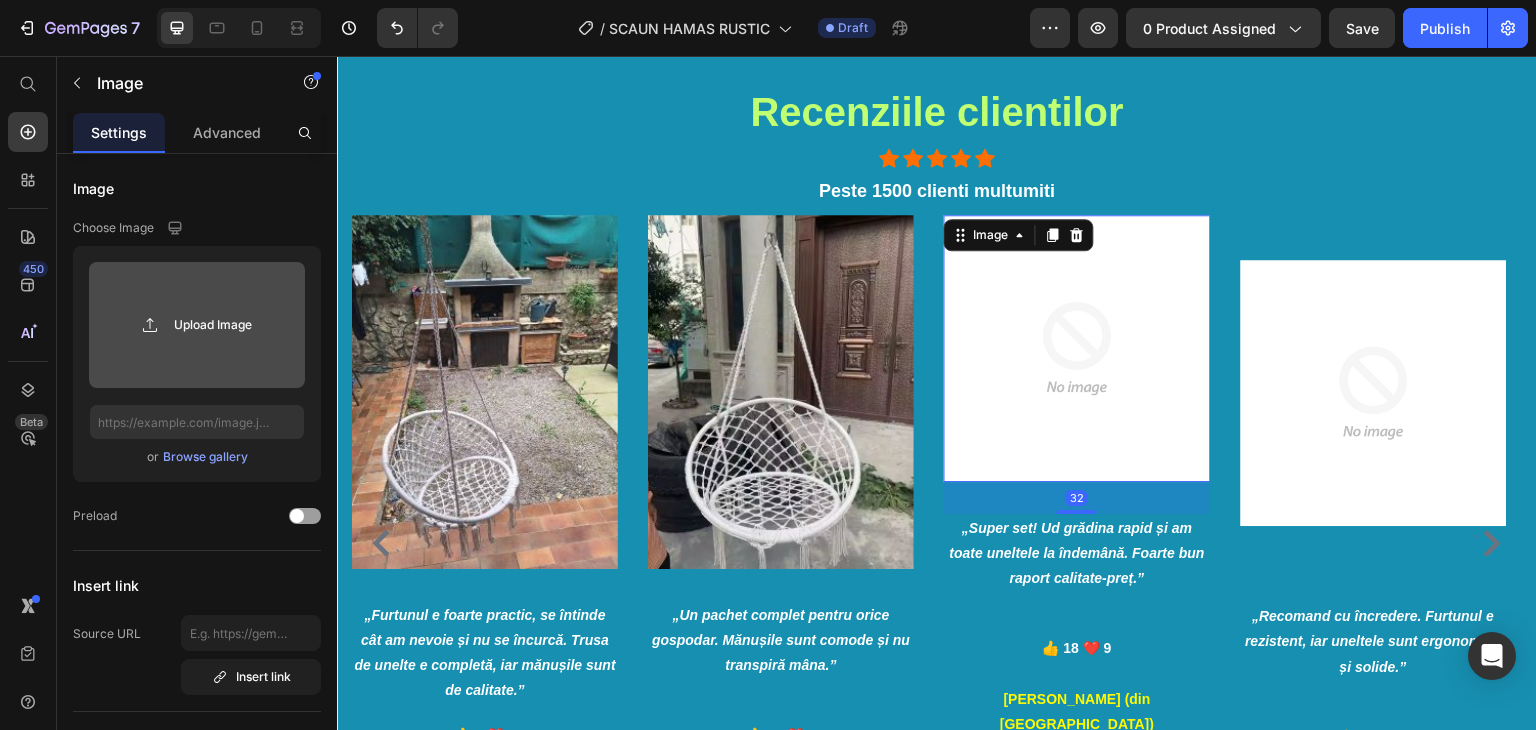 click 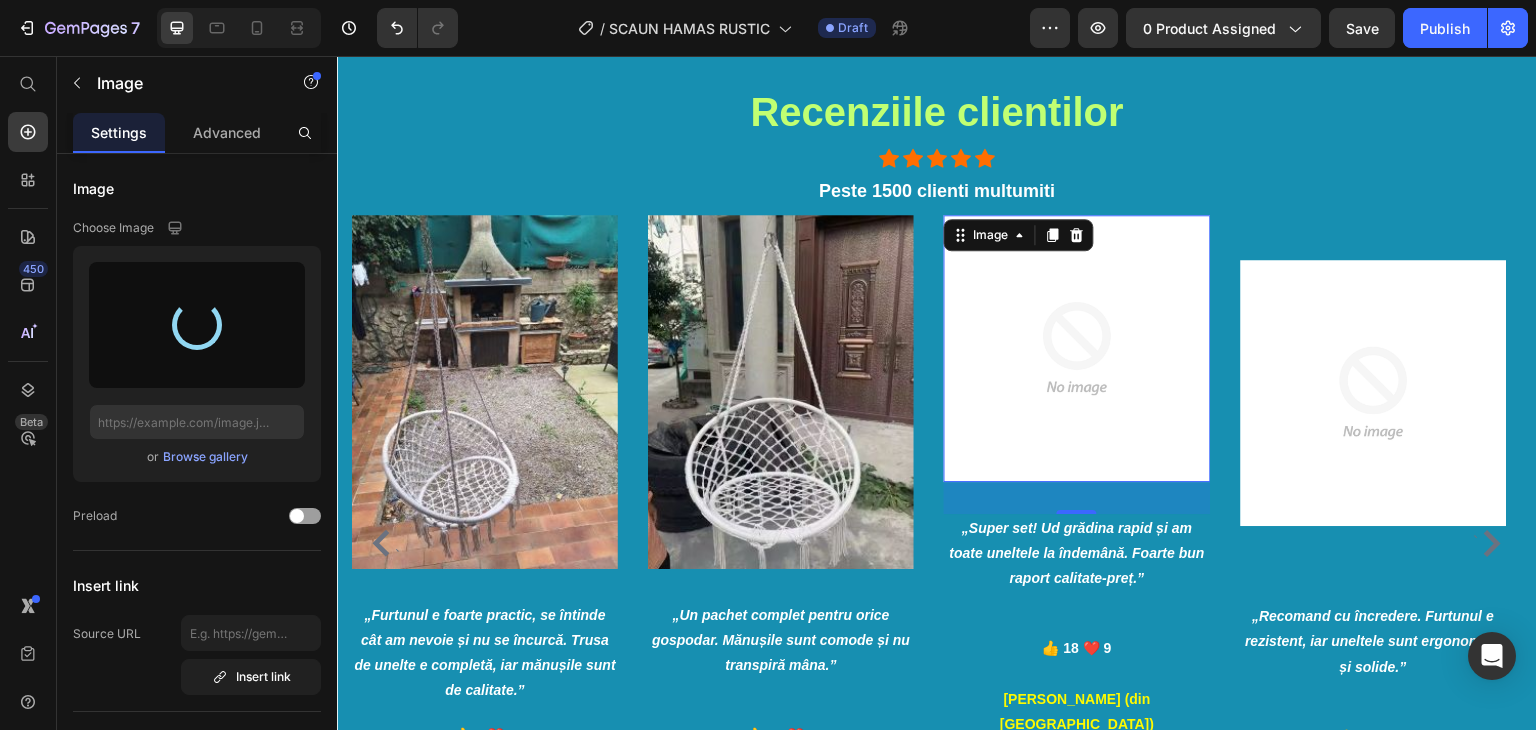 type on "[URL][DOMAIN_NAME]" 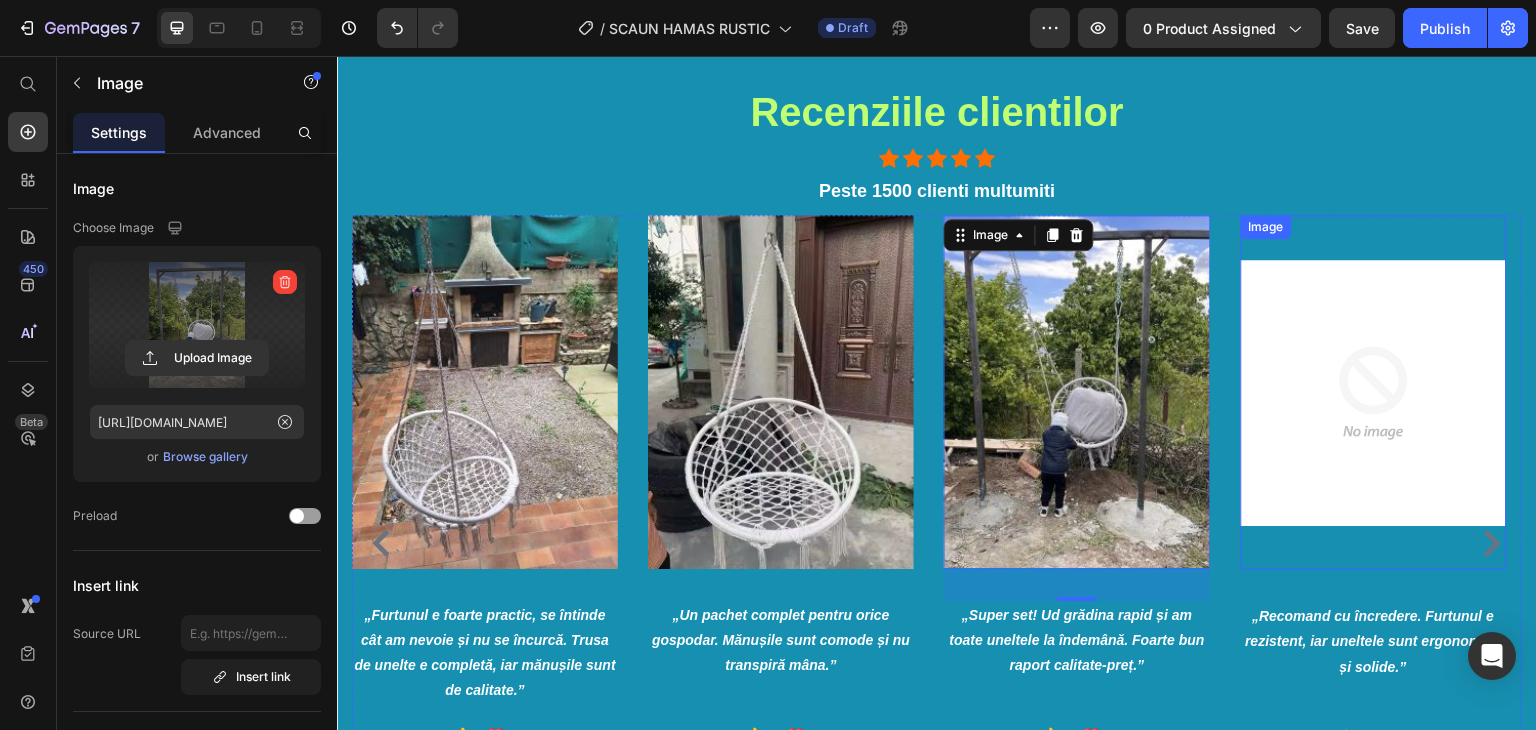 click at bounding box center [1374, 392] 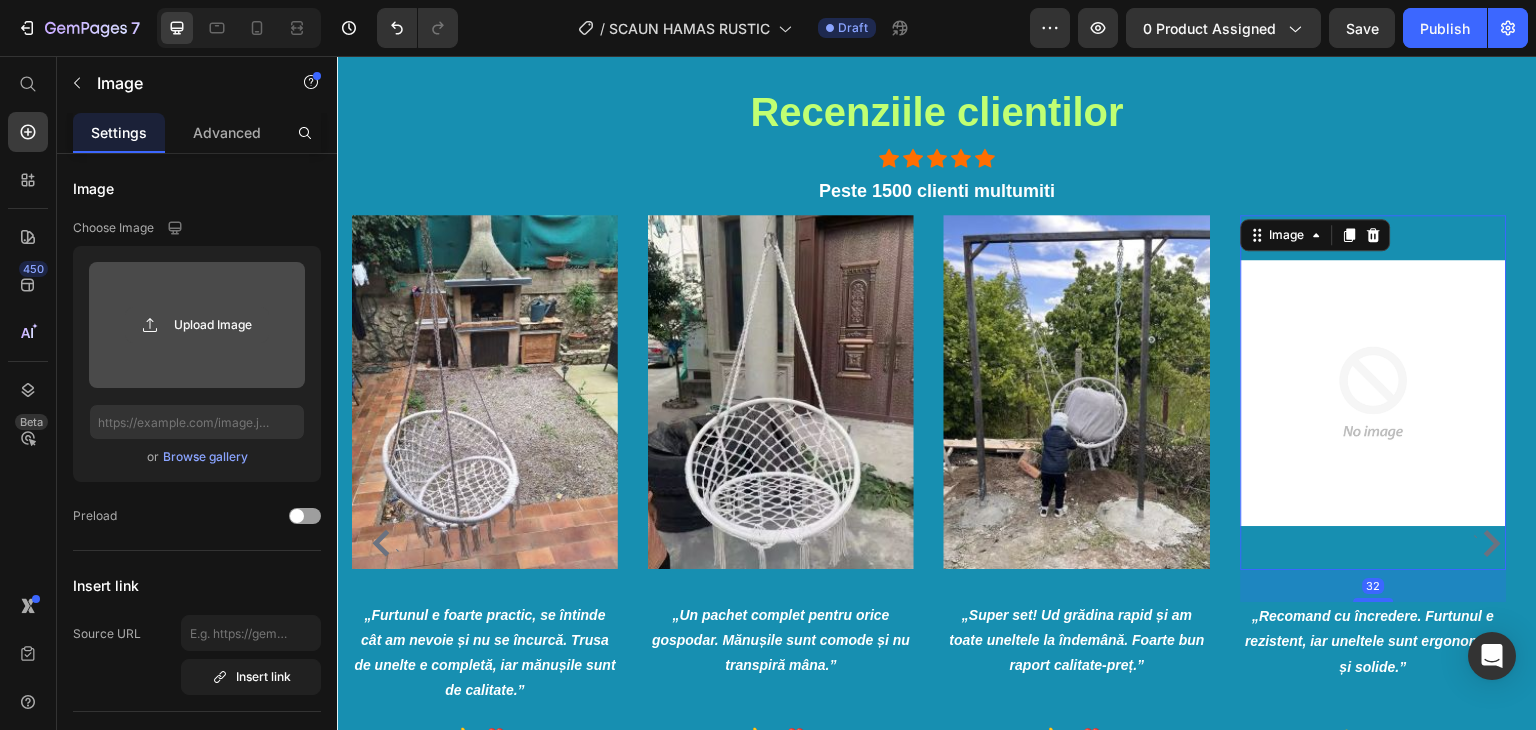 click 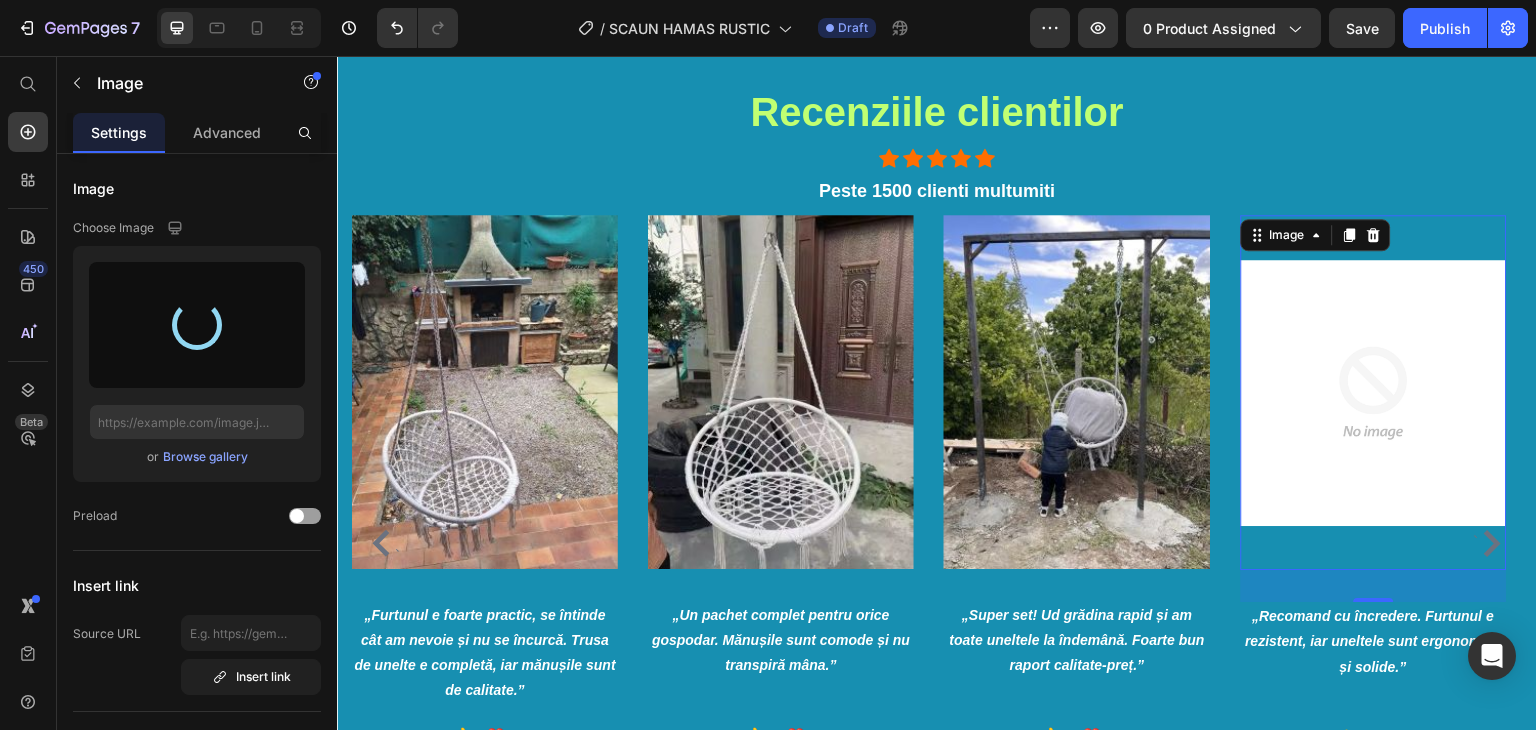 type on "[URL][DOMAIN_NAME]" 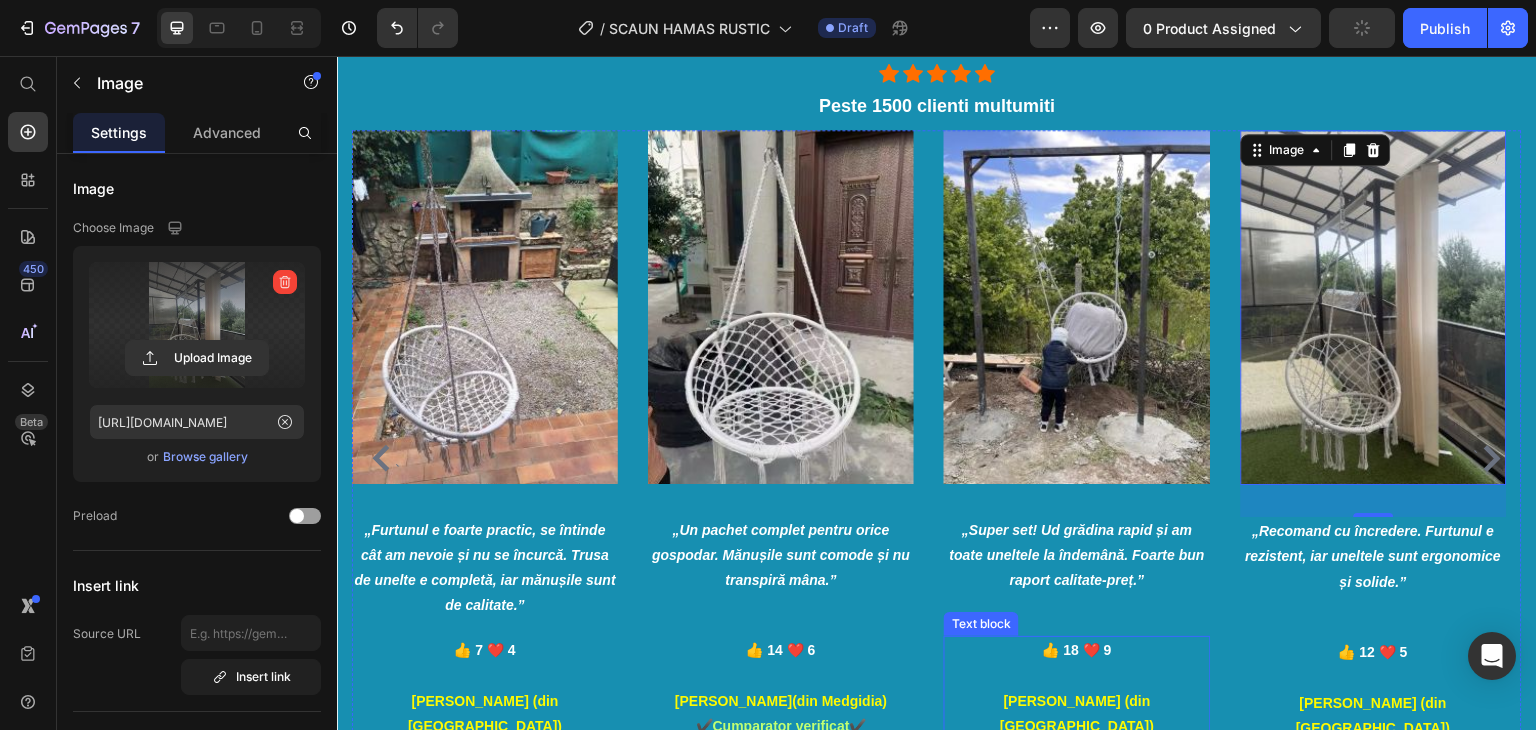 scroll, scrollTop: 3400, scrollLeft: 0, axis: vertical 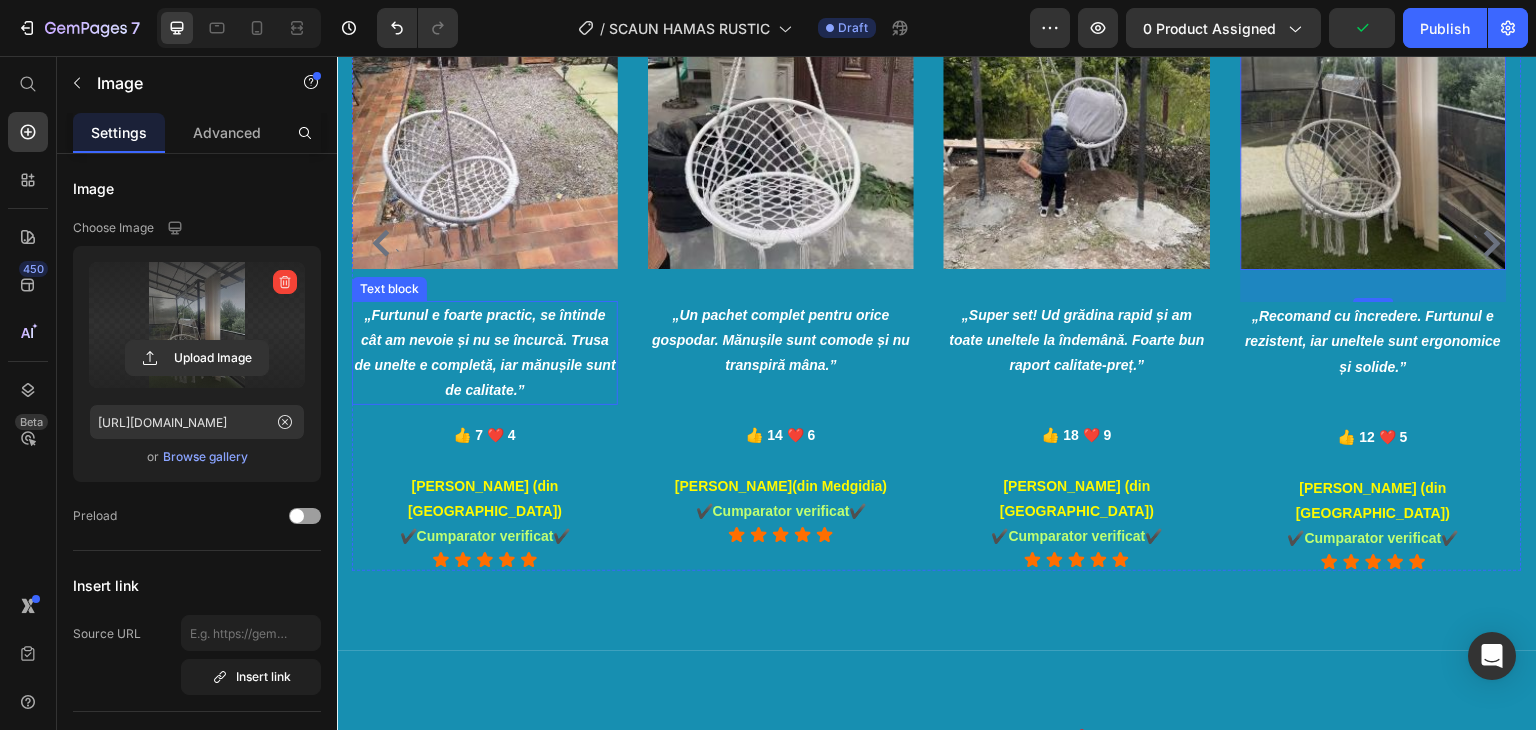 click on "„Furtunul e foarte practic, se întinde cât am nevoie și nu se încurcă. Trusa de unelte e completă, iar mănușile sunt de calitate.”" at bounding box center (485, 353) 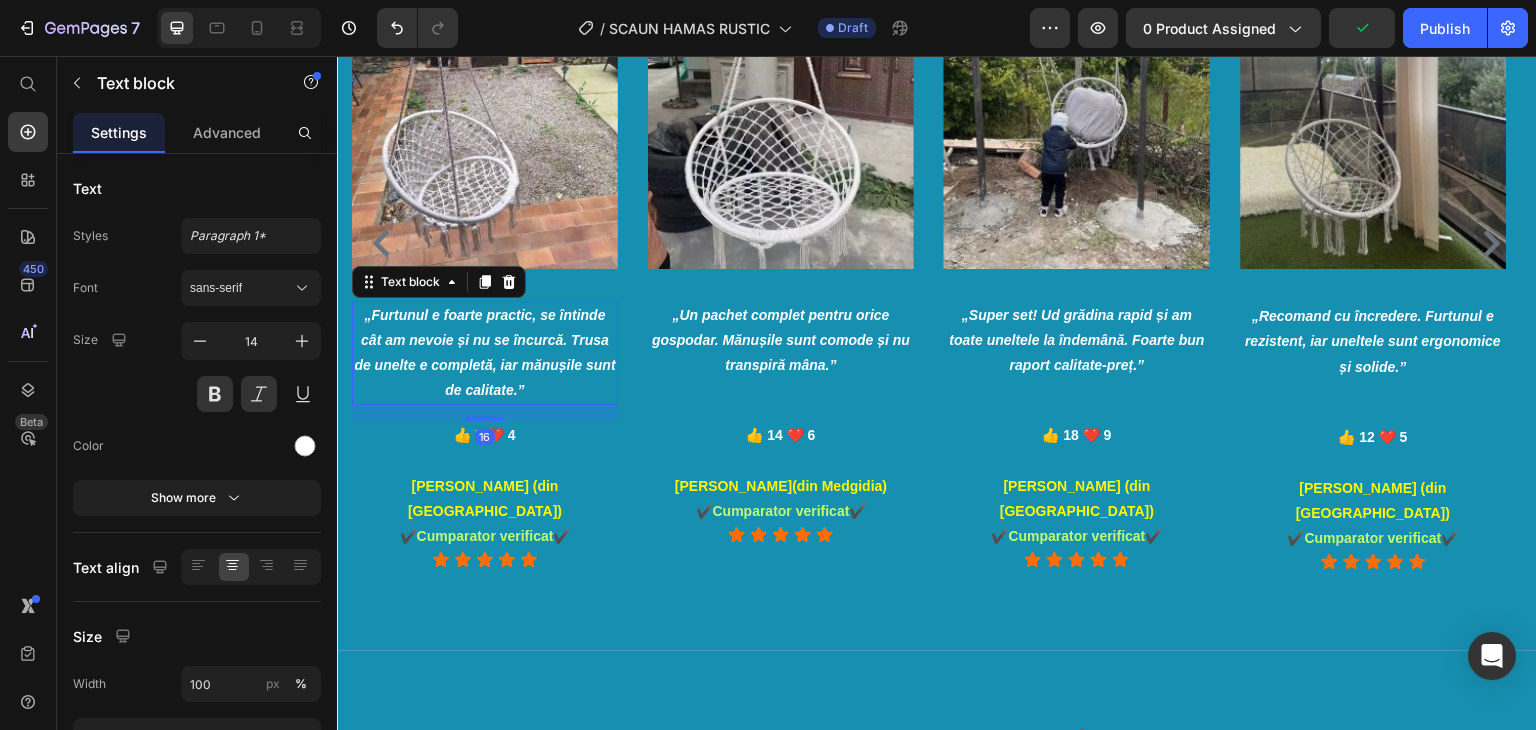 click on "„Furtunul e foarte practic, se întinde cât am nevoie și nu se încurcă. Trusa de unelte e completă, iar mănușile sunt de calitate.”" at bounding box center [485, 353] 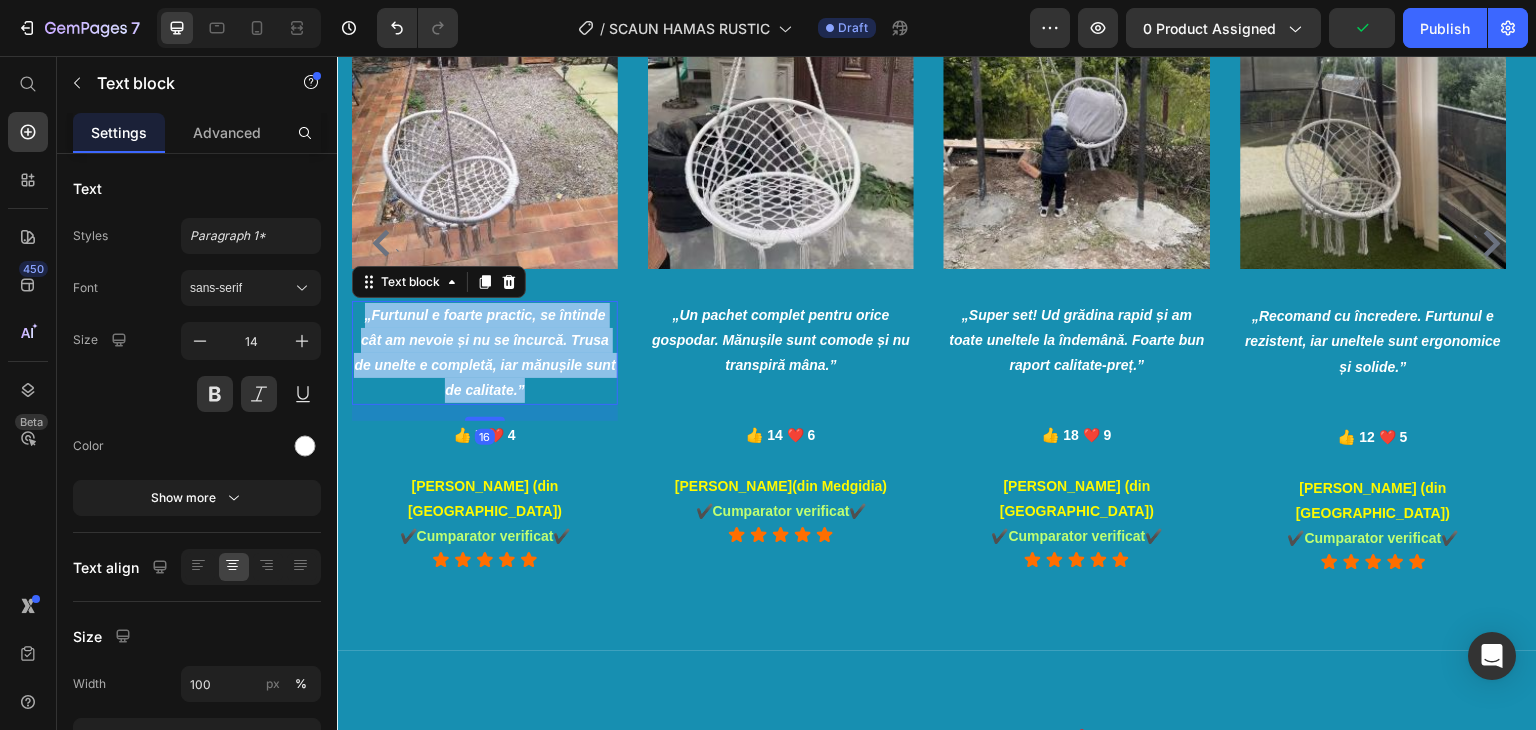 click on "„Furtunul e foarte practic, se întinde cât am nevoie și nu se încurcă. Trusa de unelte e completă, iar mănușile sunt de calitate.”" at bounding box center [485, 353] 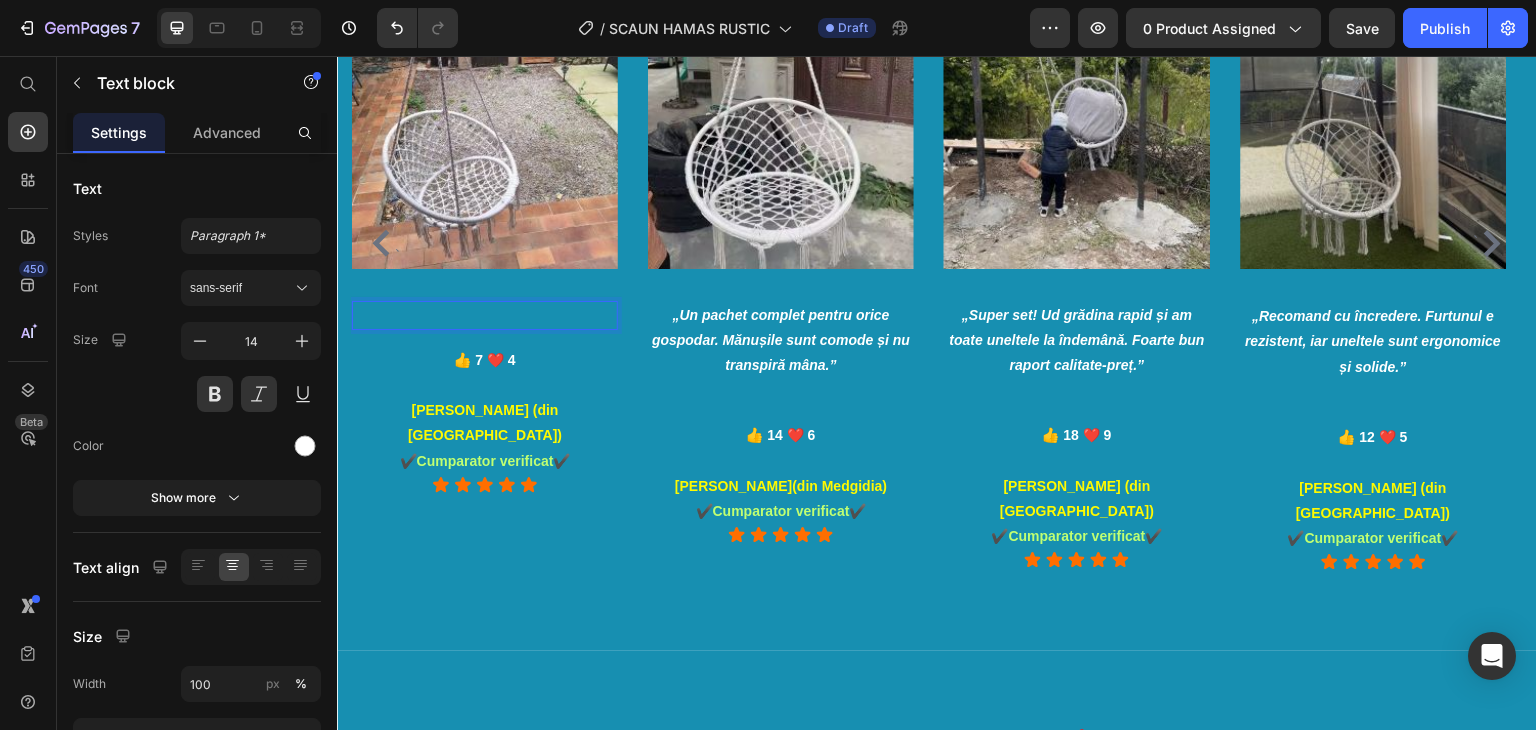 click at bounding box center (485, 315) 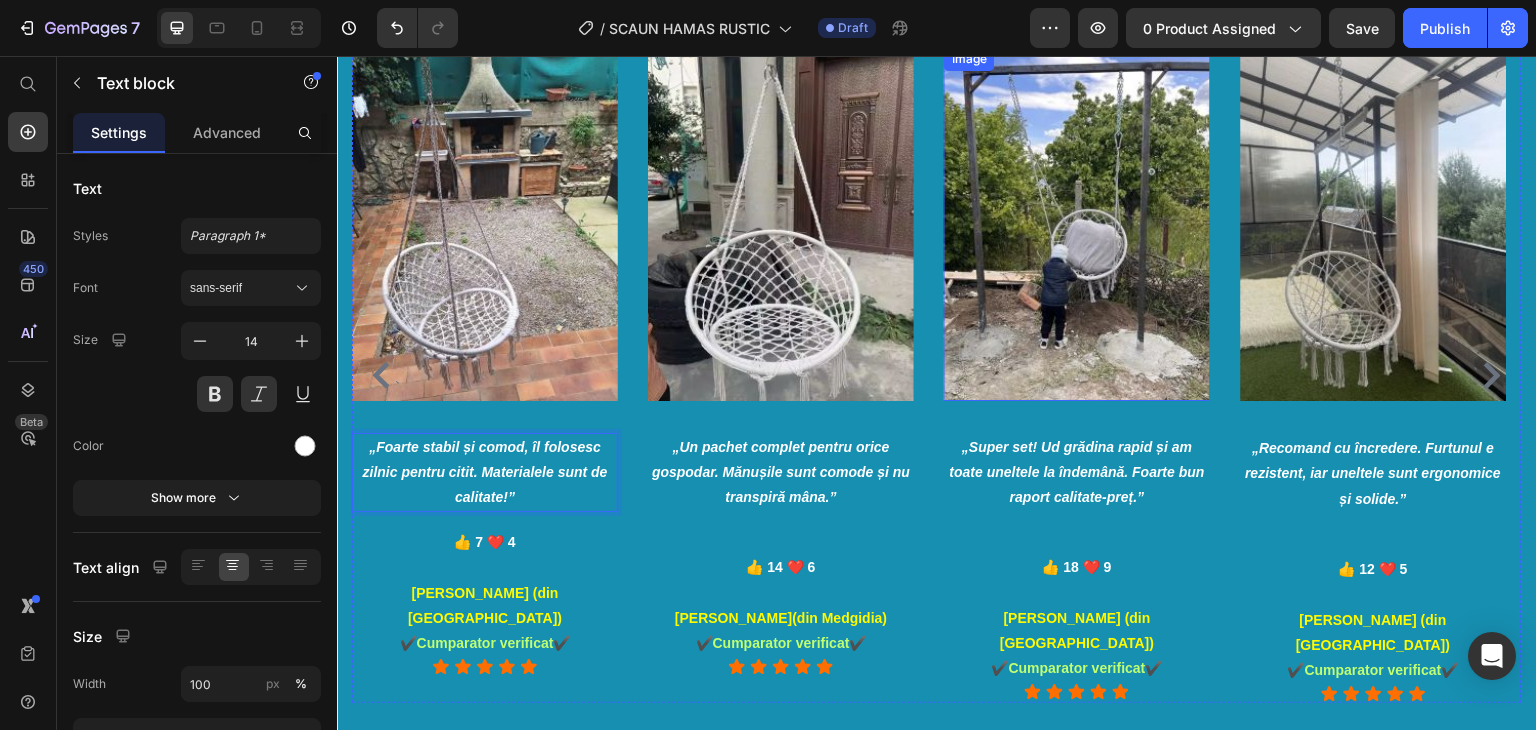scroll, scrollTop: 3200, scrollLeft: 0, axis: vertical 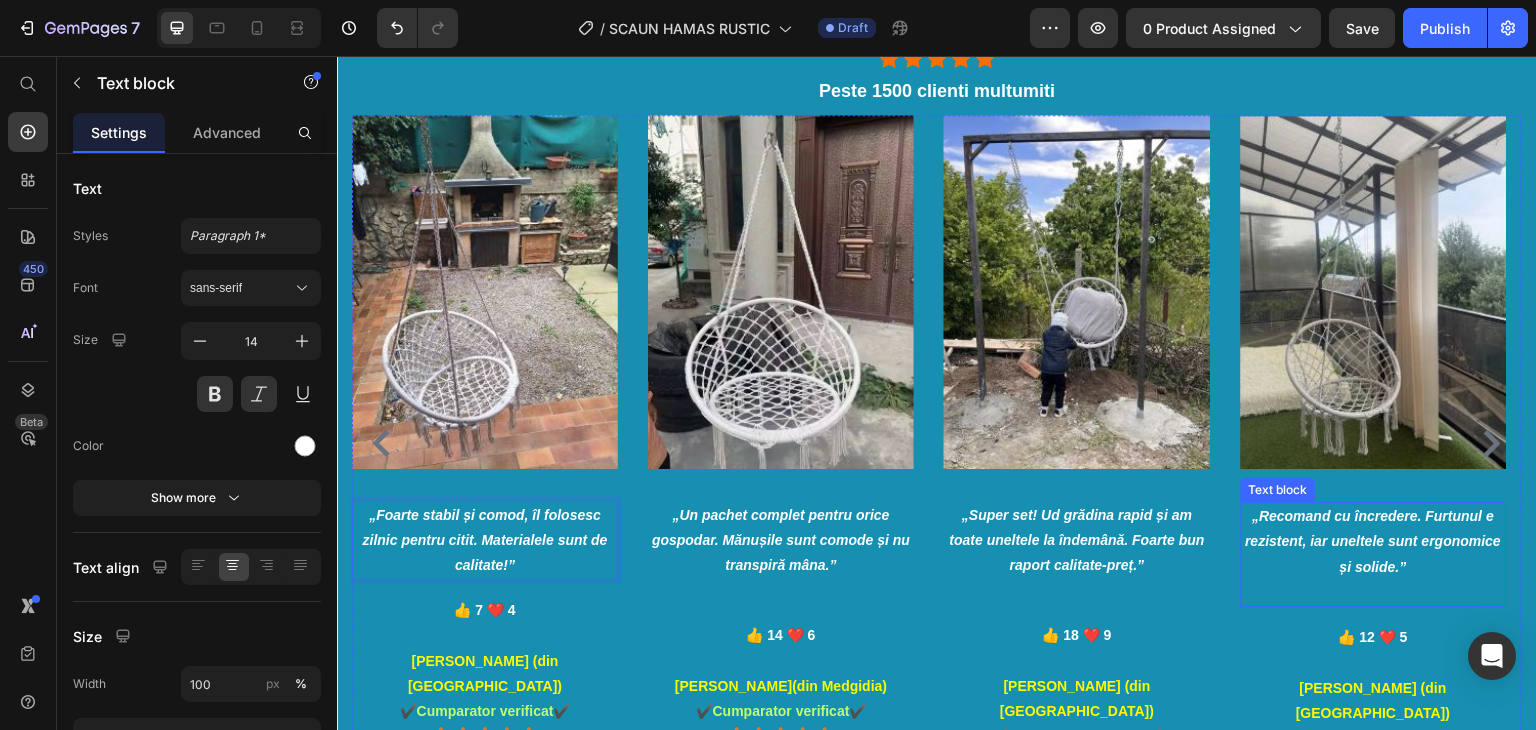 click on "„Recomand cu încredere. Furtunul e rezistent, iar uneltele sunt ergonomice și solide.”" at bounding box center [1374, 542] 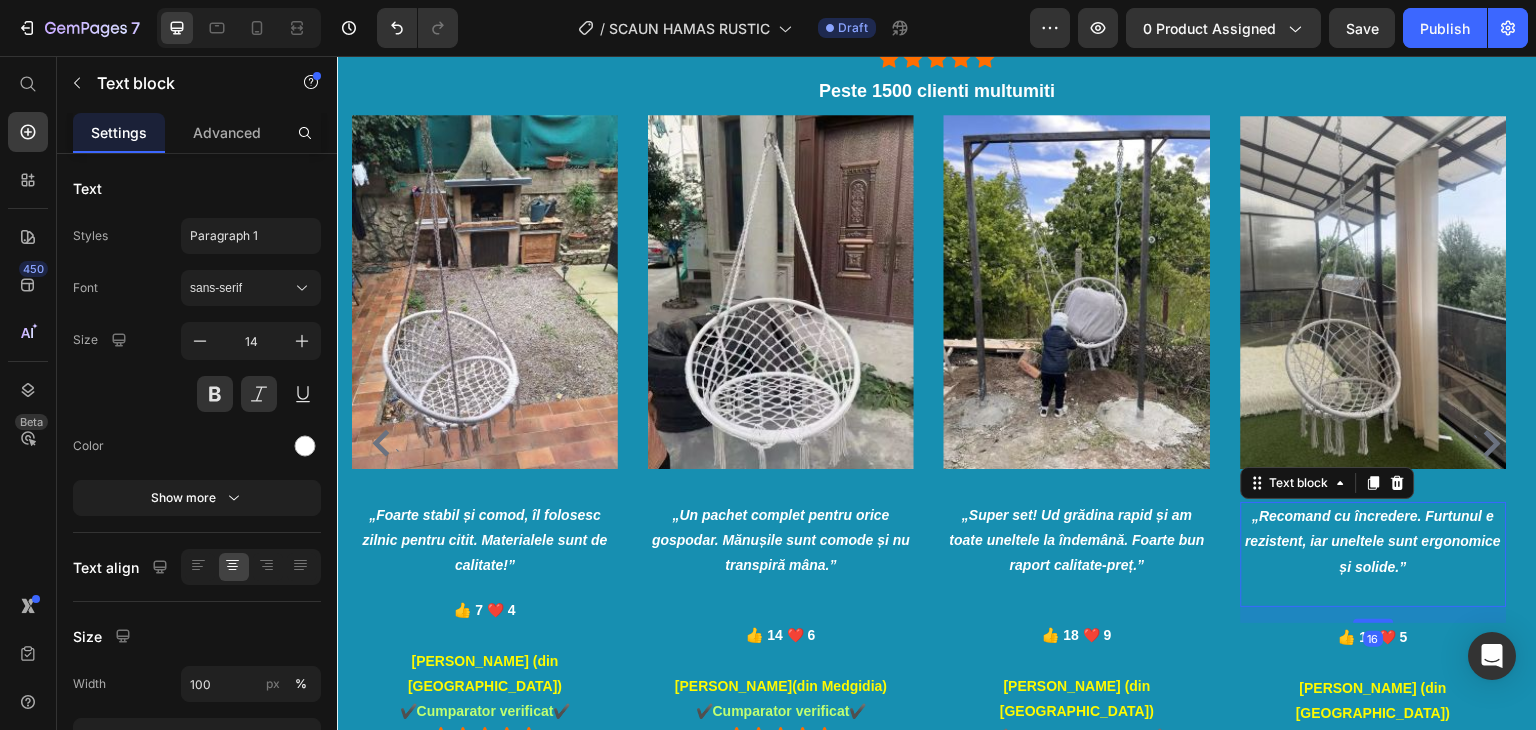 click on "„Recomand cu încredere. Furtunul e rezistent, iar uneltele sunt ergonomice și solide.”" at bounding box center (1374, 542) 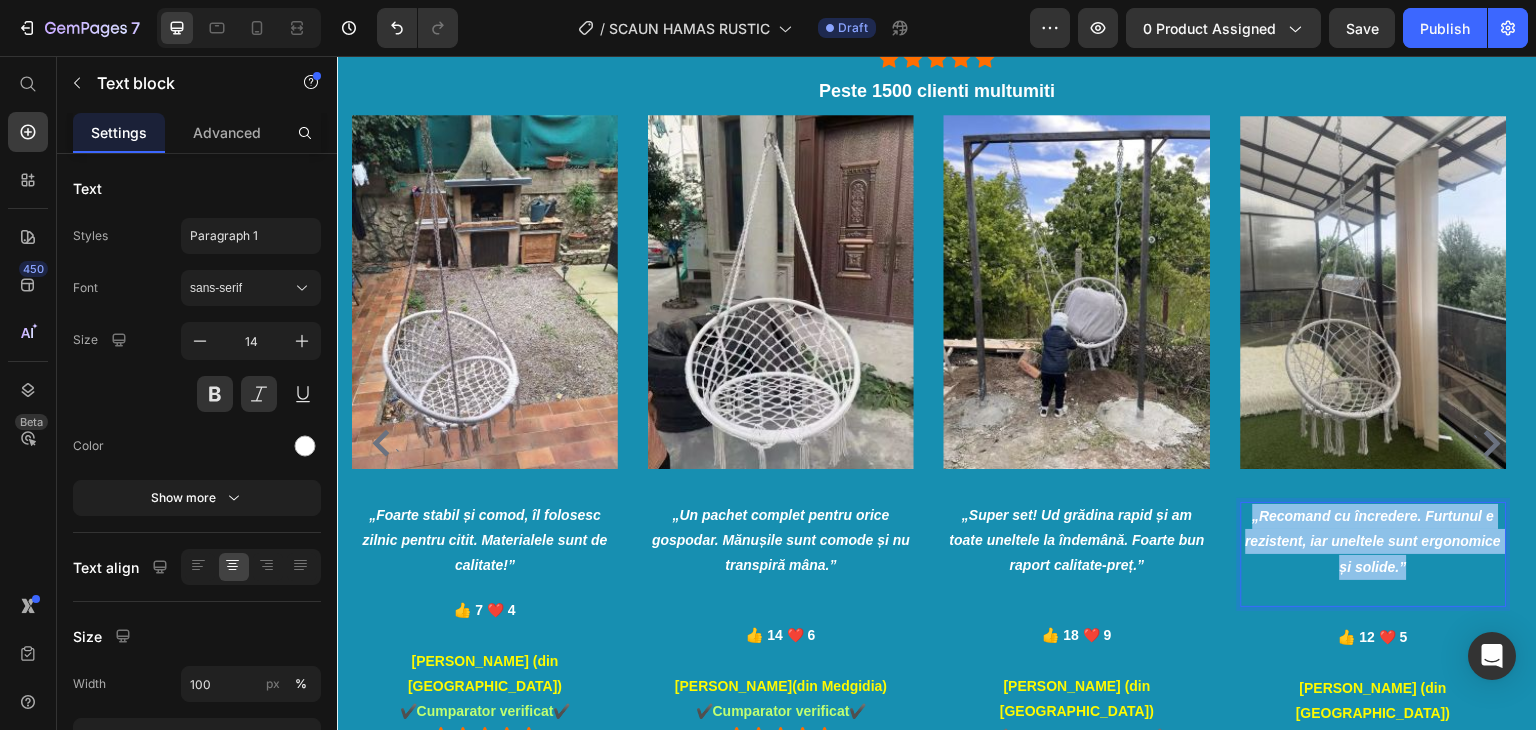 click on "„Recomand cu încredere. Furtunul e rezistent, iar uneltele sunt ergonomice și solide.”" at bounding box center [1374, 542] 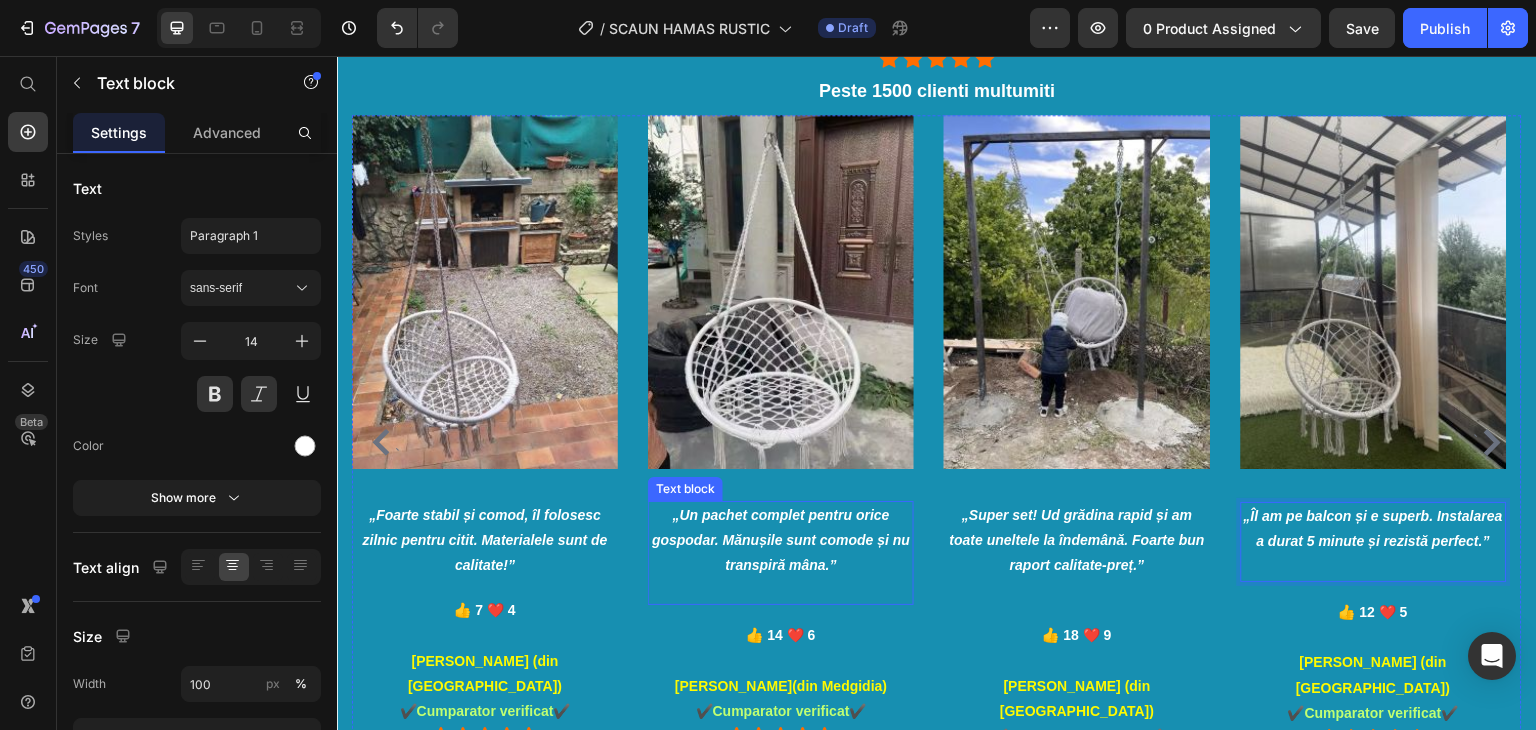 click on "„Un pachet complet pentru orice gospodar. Mănușile sunt comode și nu transpiră mâna.”" at bounding box center (781, 541) 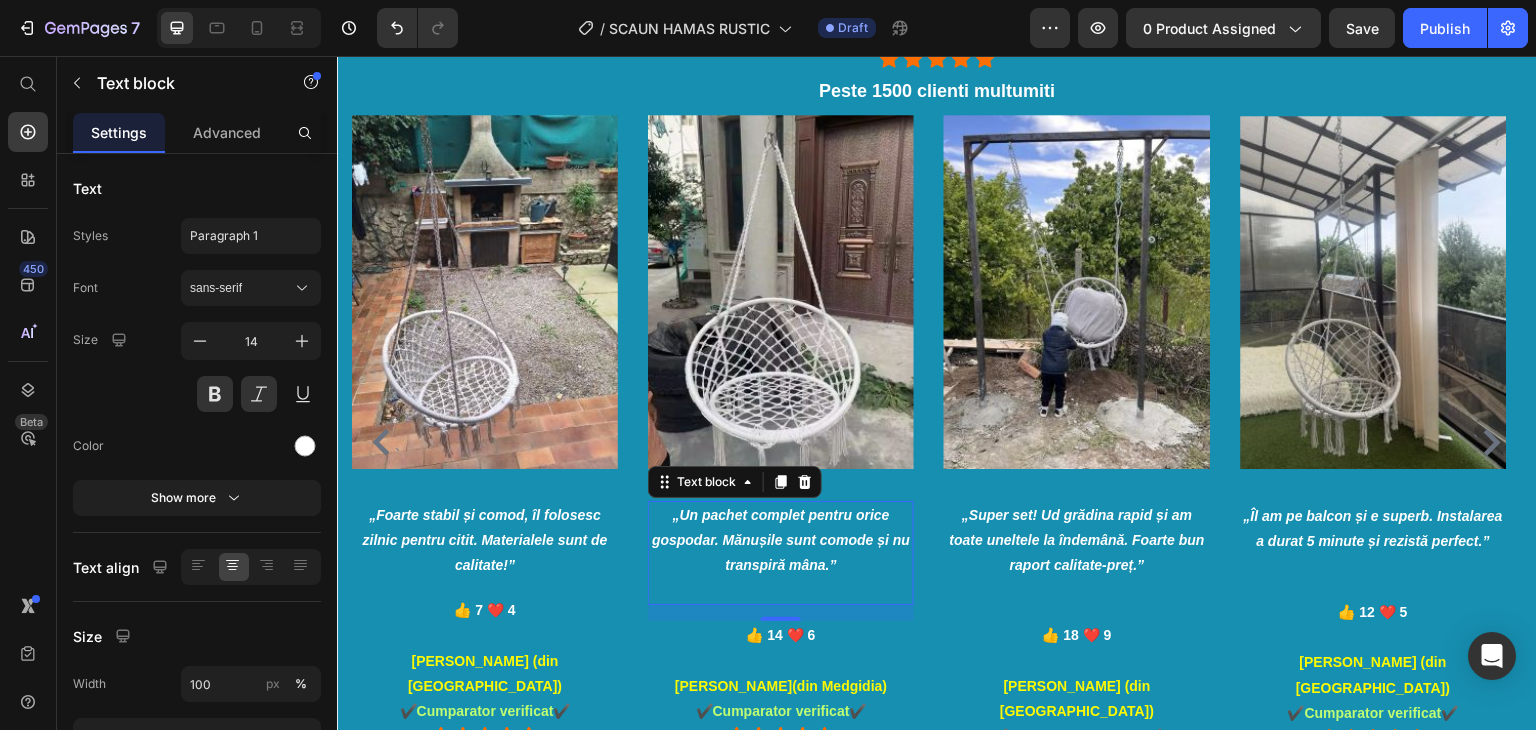 click on "„Un pachet complet pentru orice gospodar. Mănușile sunt comode și nu transpiră mâna.”" at bounding box center (781, 541) 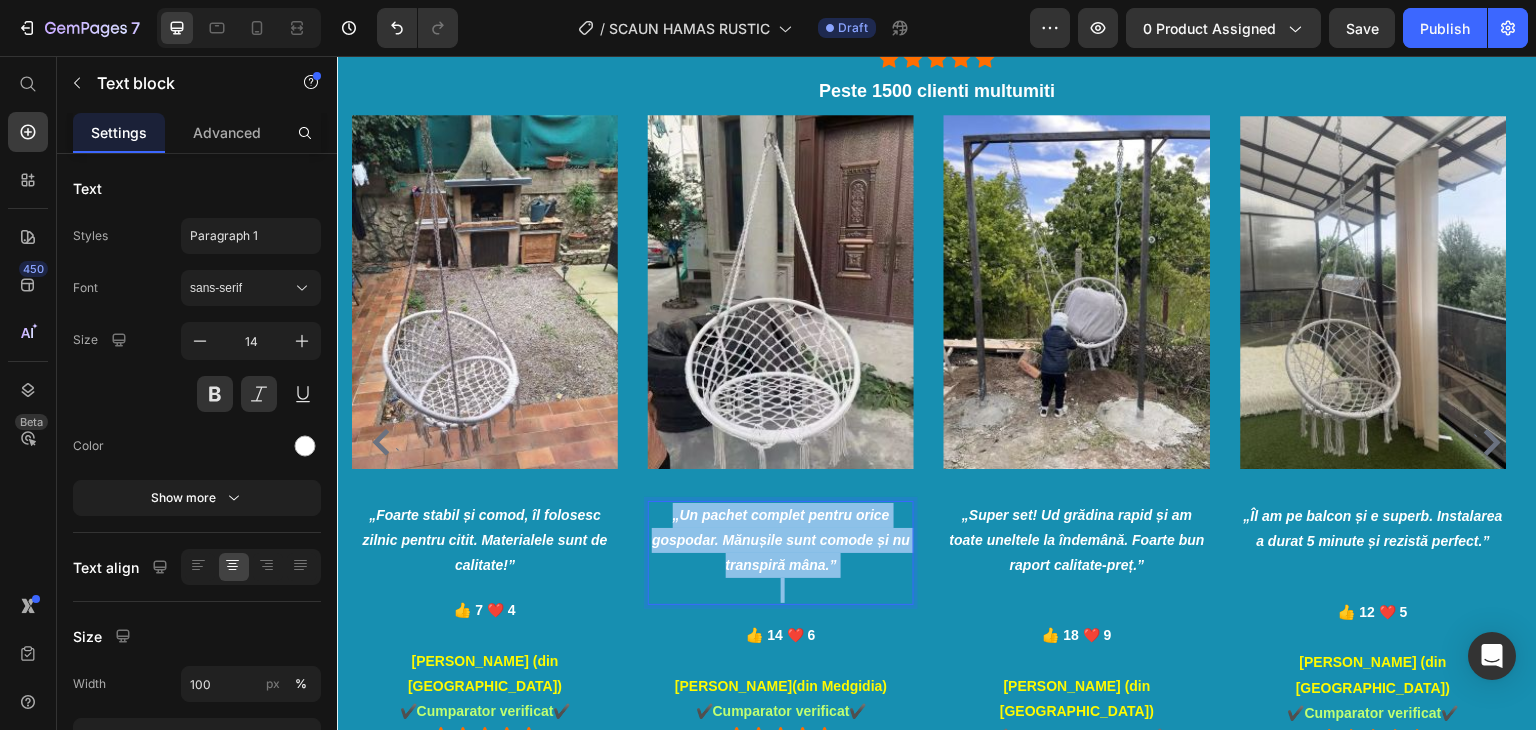 click on "„Un pachet complet pentru orice gospodar. Mănușile sunt comode și nu transpiră mâna.”" at bounding box center (781, 541) 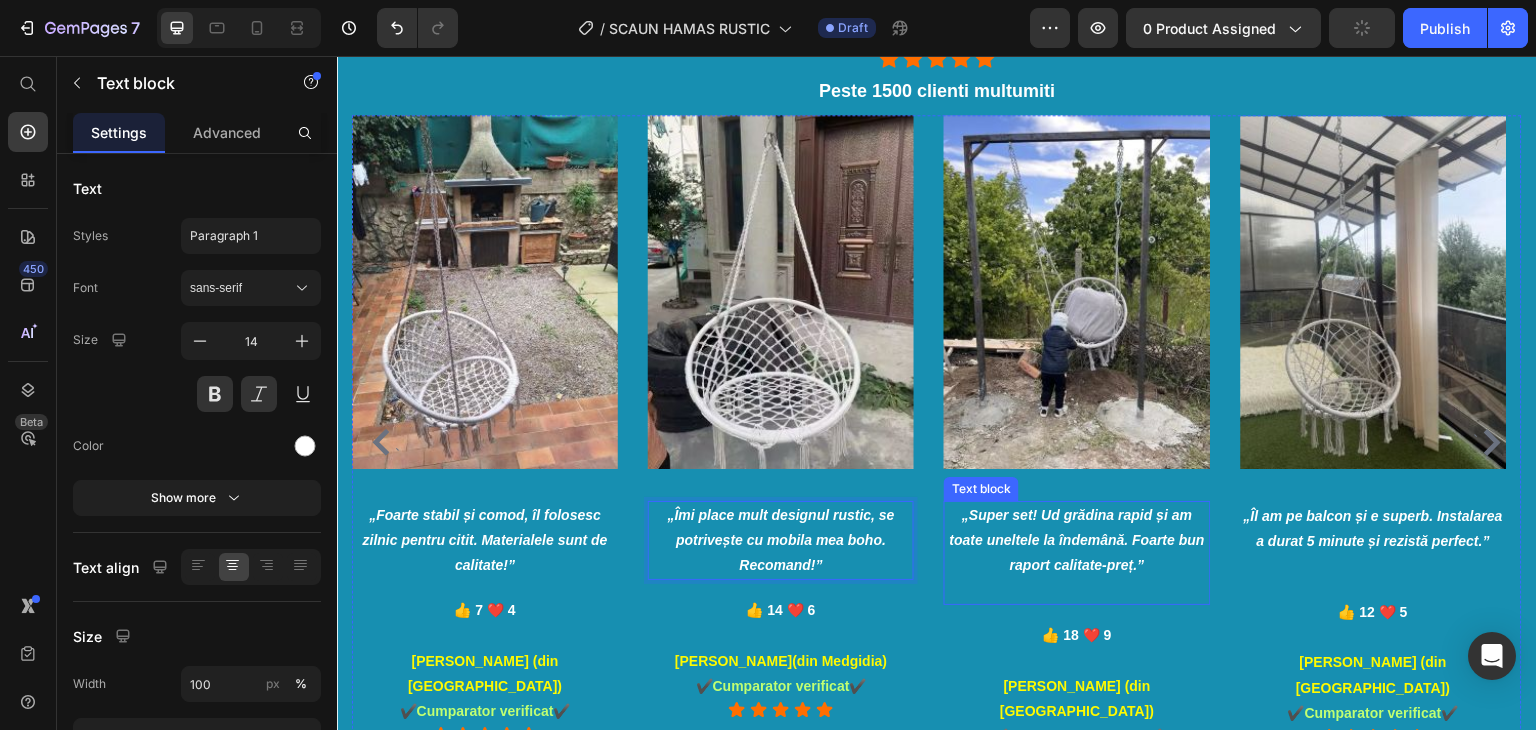 click on "„Super set! Ud grădina rapid și am toate uneltele la îndemână. Foarte bun raport calitate-preț.”" at bounding box center (1077, 541) 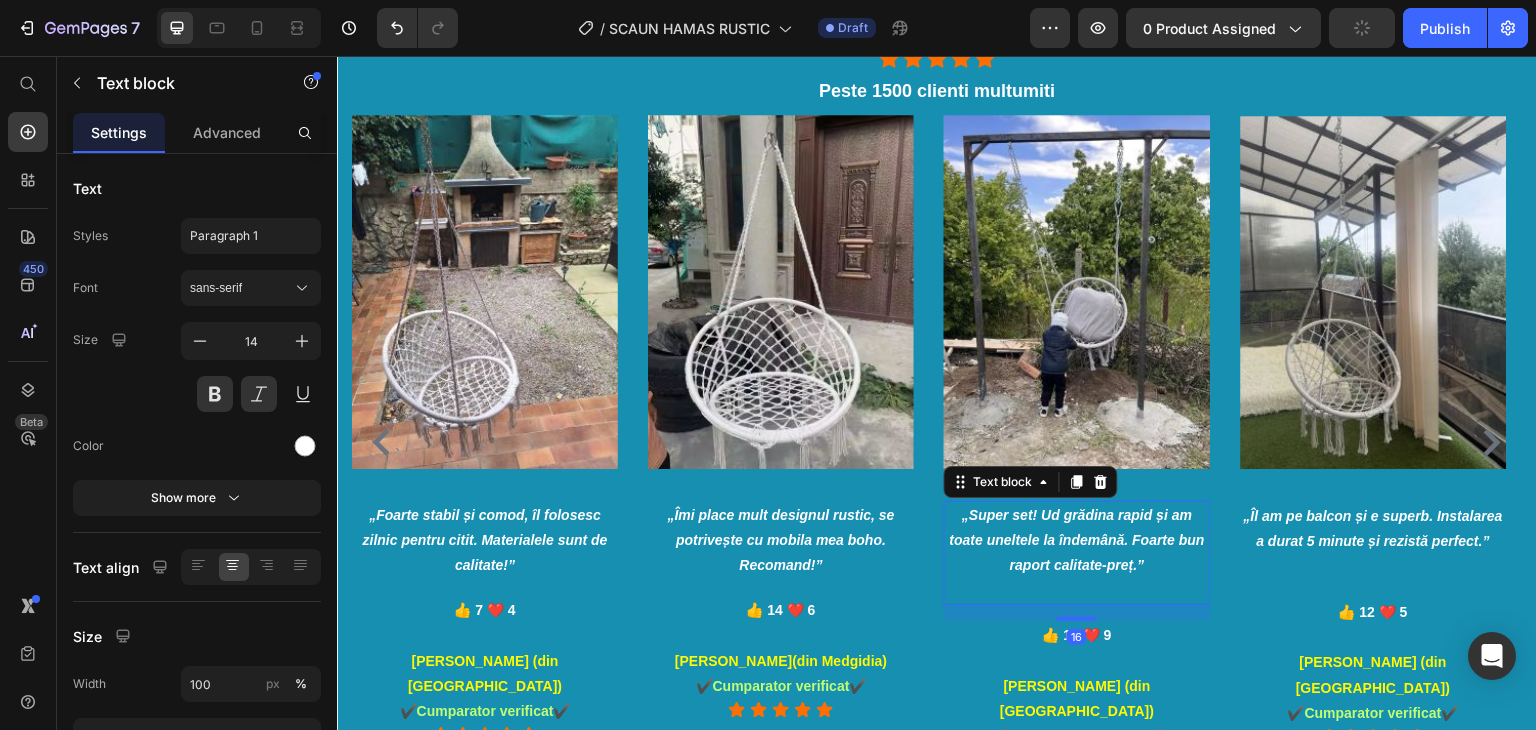 click on "„Super set! Ud grădina rapid și am toate uneltele la îndemână. Foarte bun raport calitate-preț.”" at bounding box center [1077, 541] 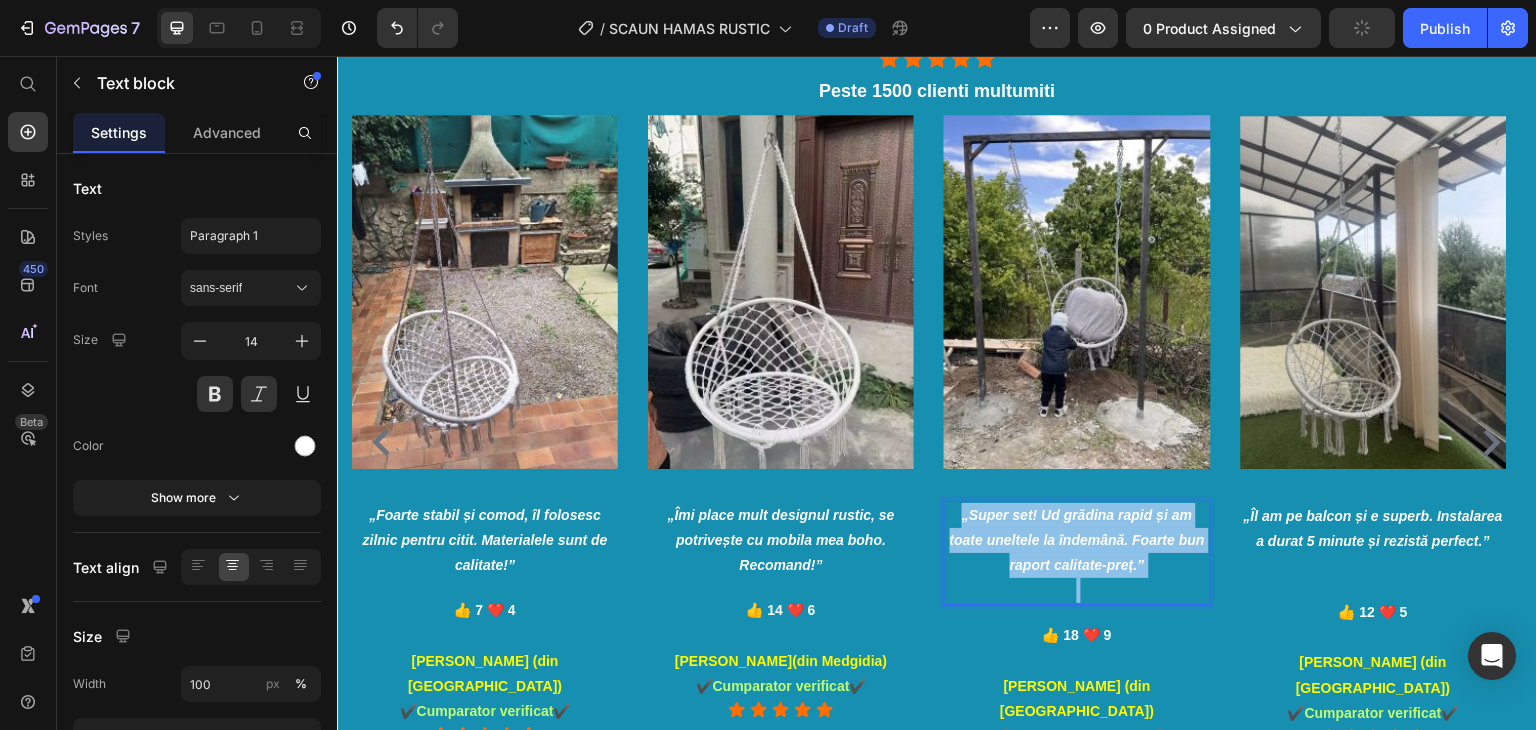 click on "„Super set! Ud grădina rapid și am toate uneltele la îndemână. Foarte bun raport calitate-preț.”" at bounding box center (1077, 541) 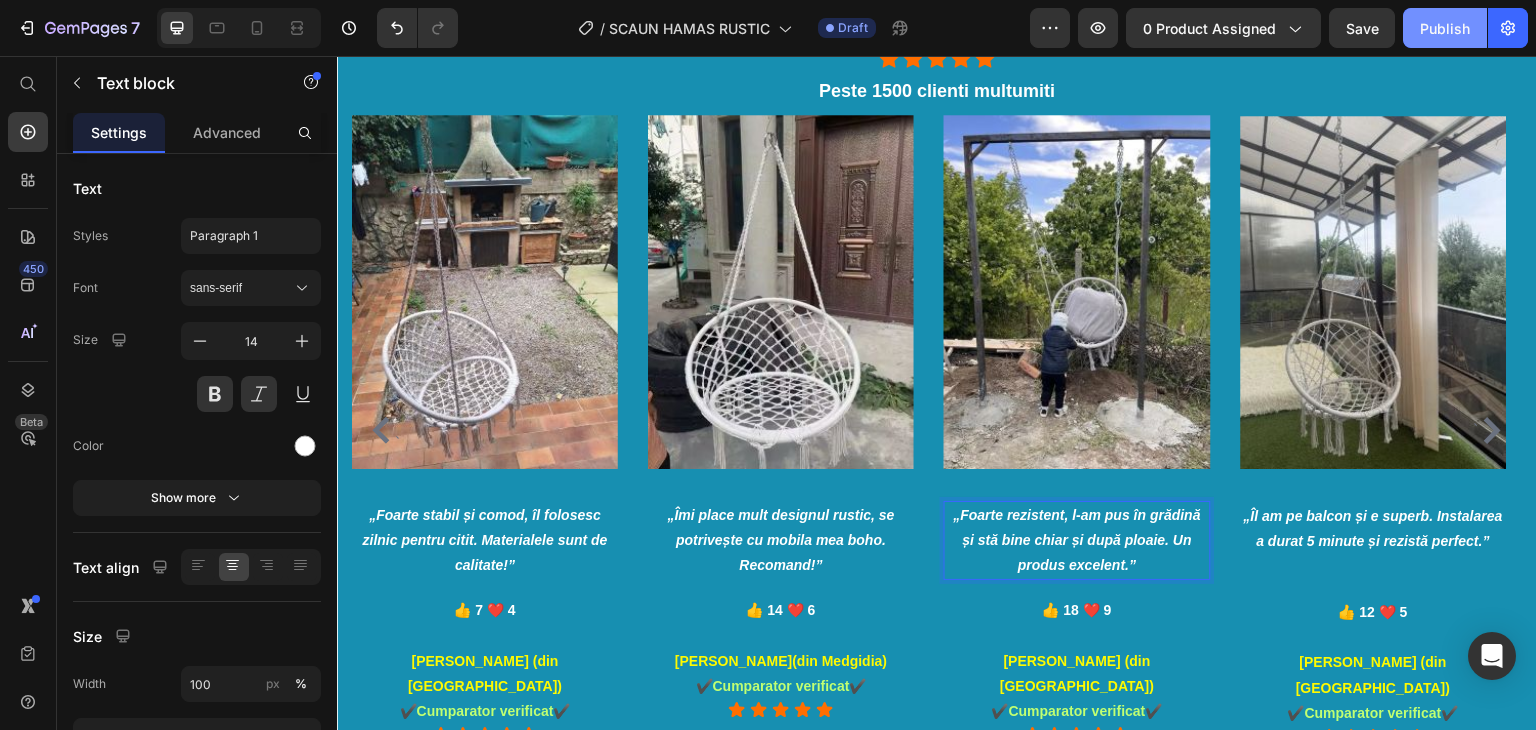 click on "Publish" 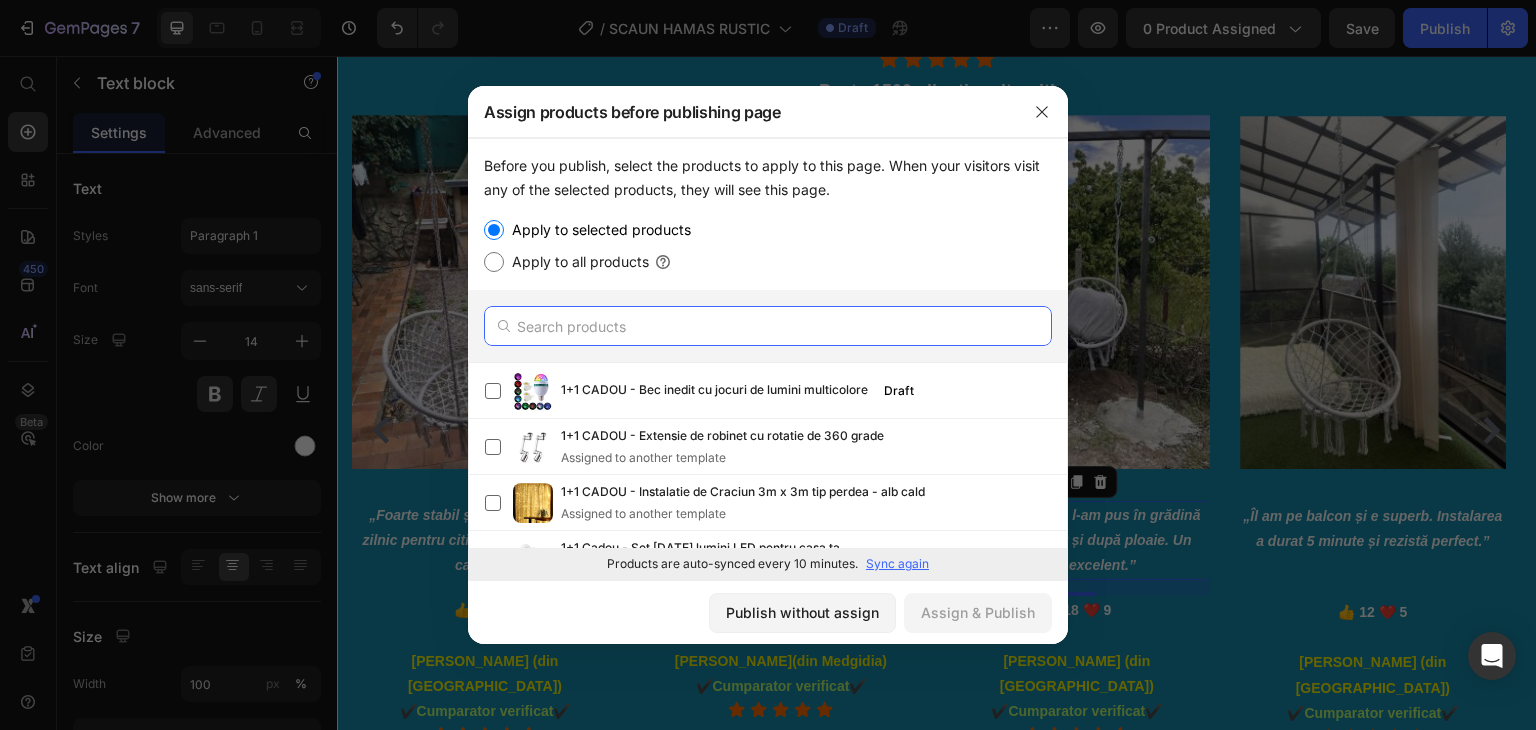 click at bounding box center (768, 326) 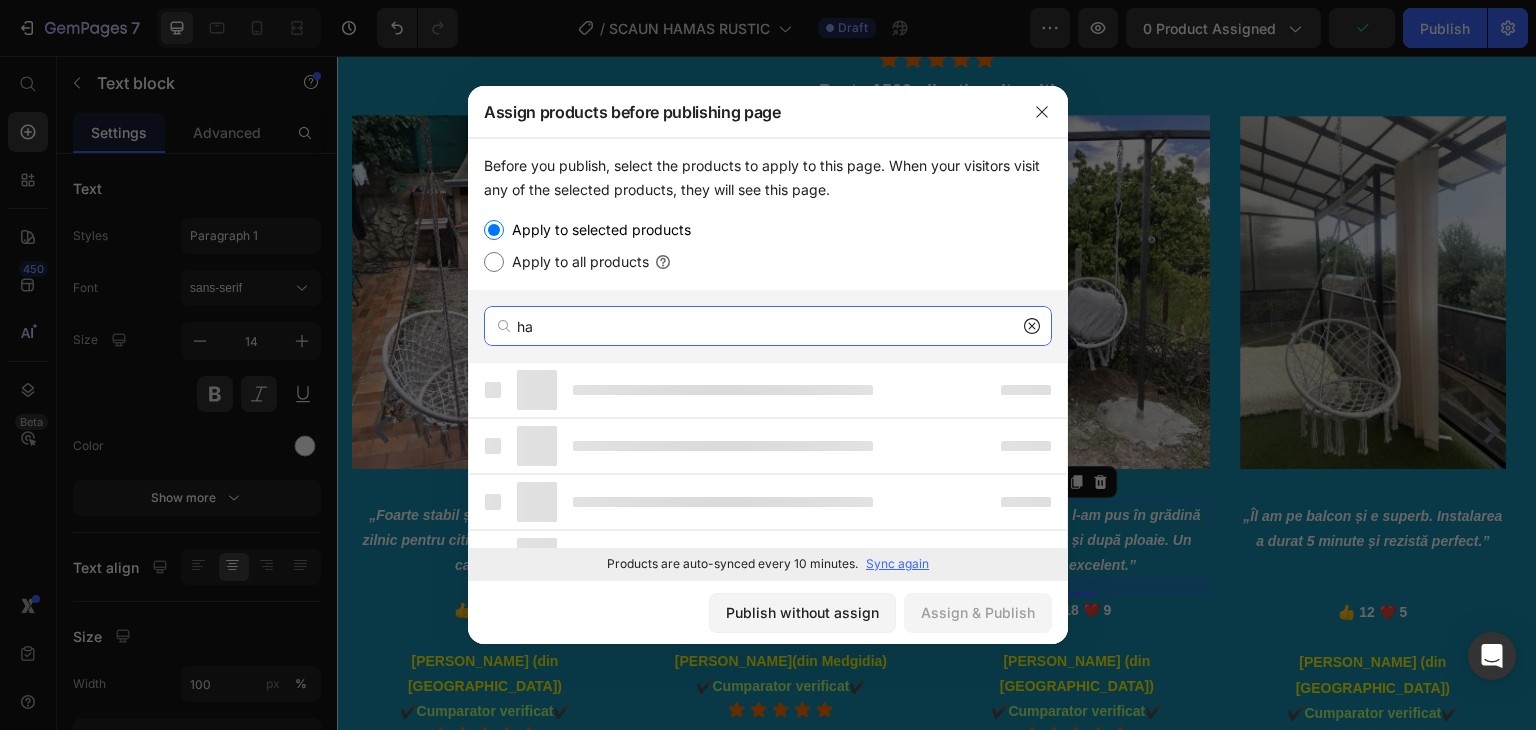 type on "h" 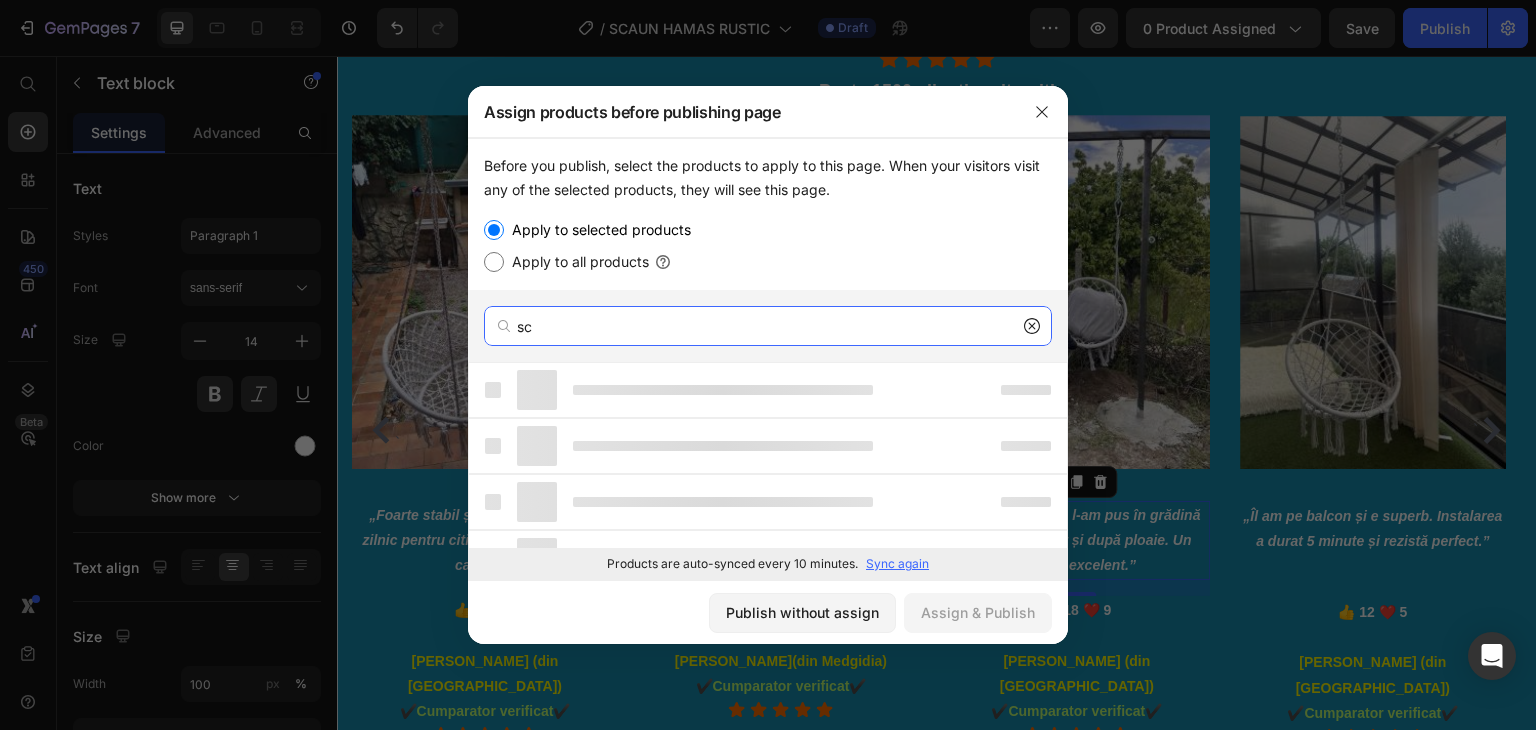 type on "s" 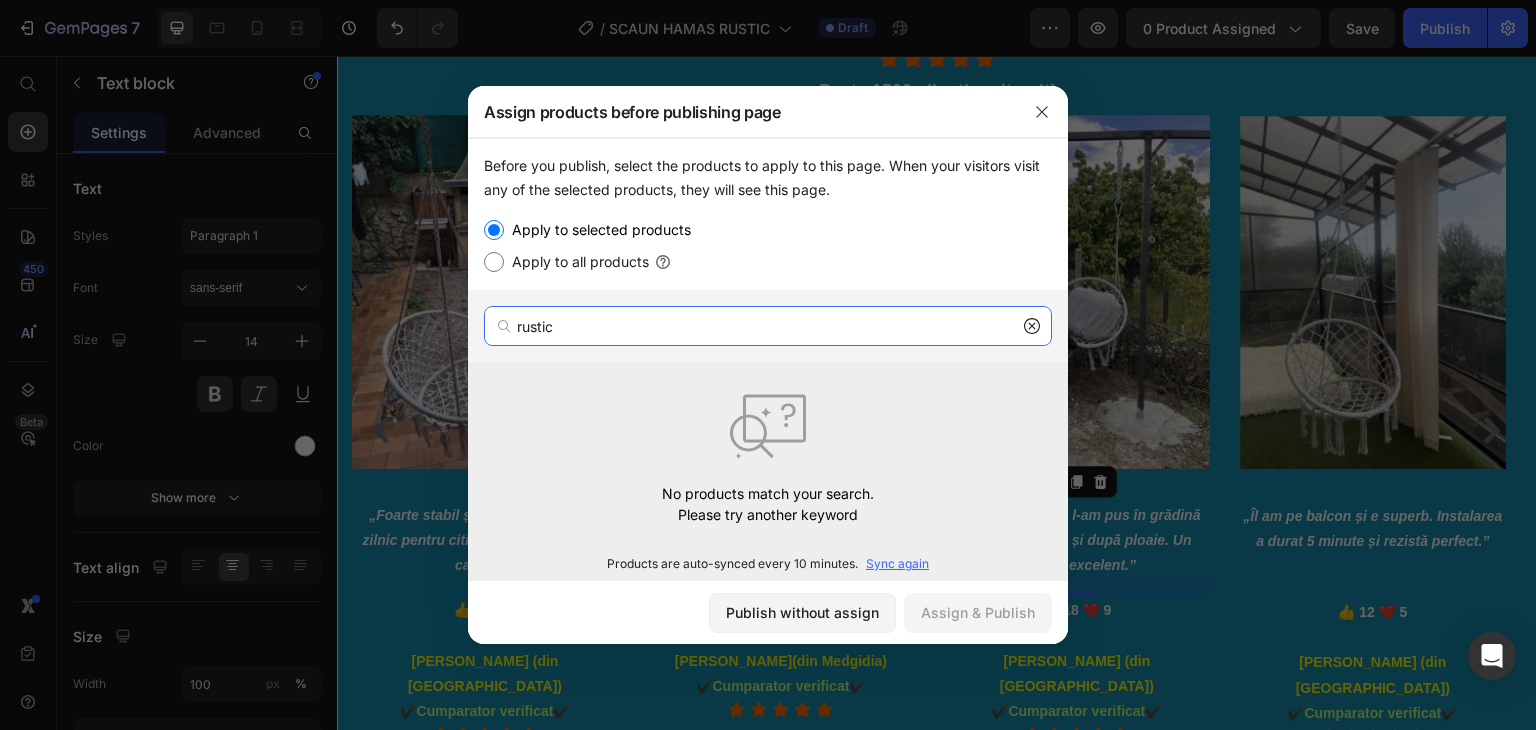 type on "rustic" 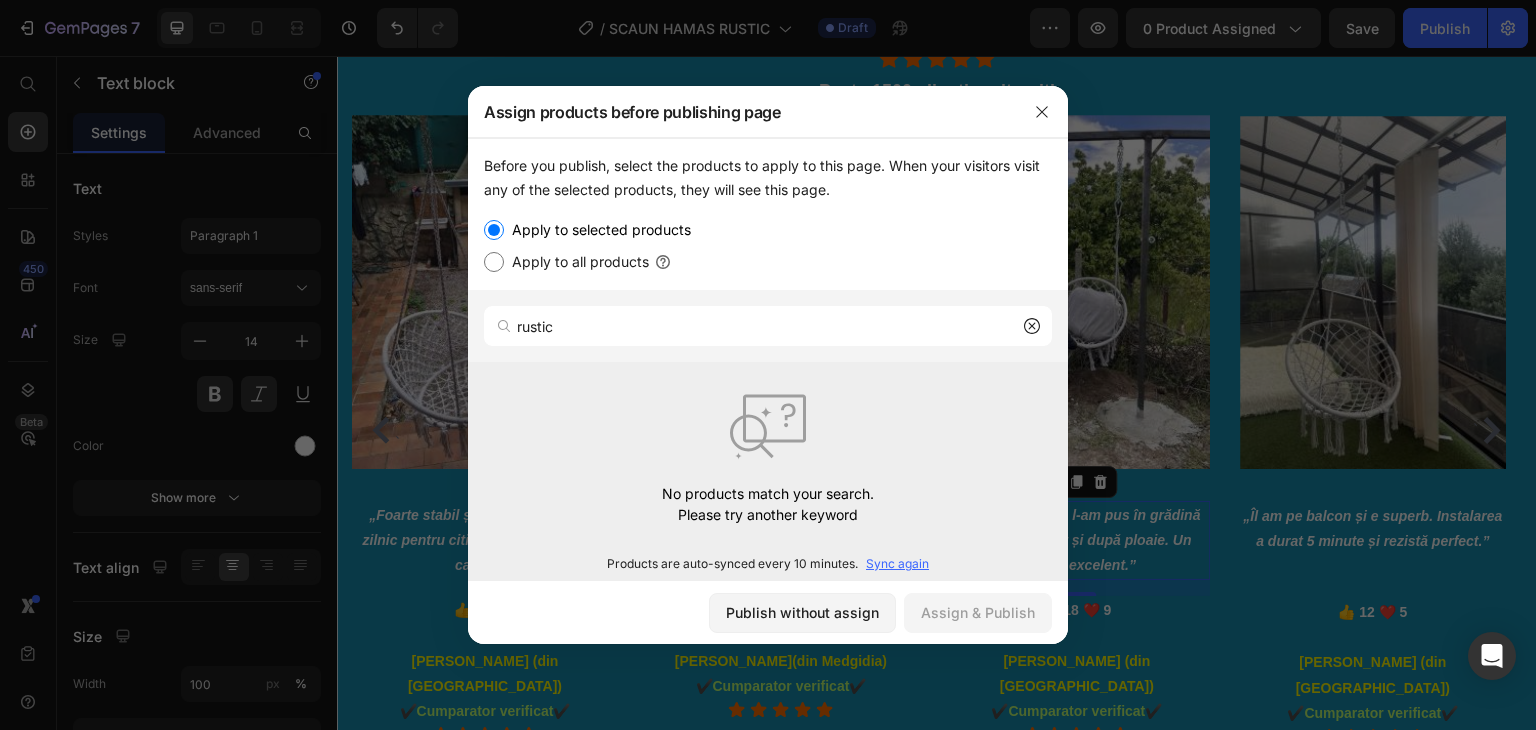 click on "Sync again" at bounding box center (897, 564) 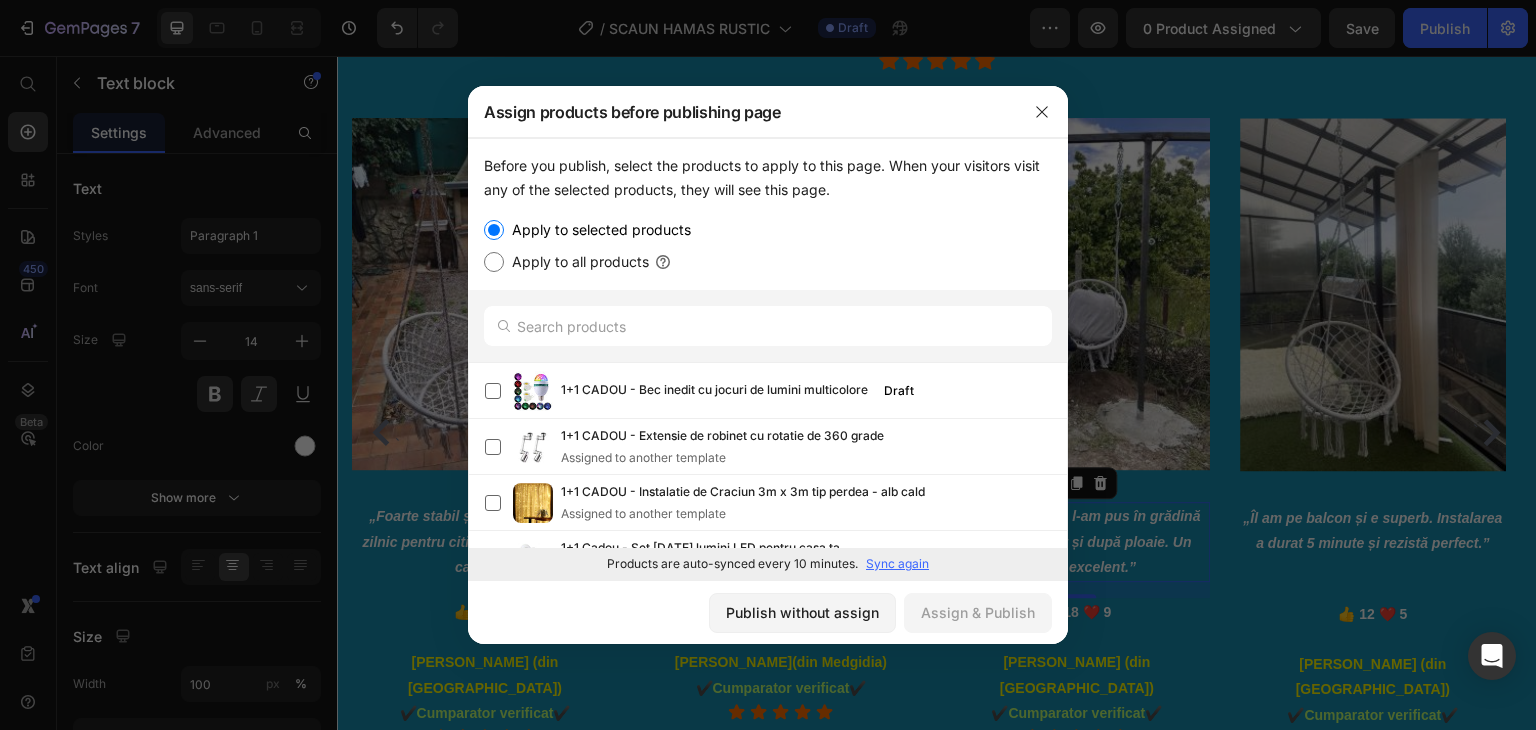 scroll, scrollTop: 3276, scrollLeft: 0, axis: vertical 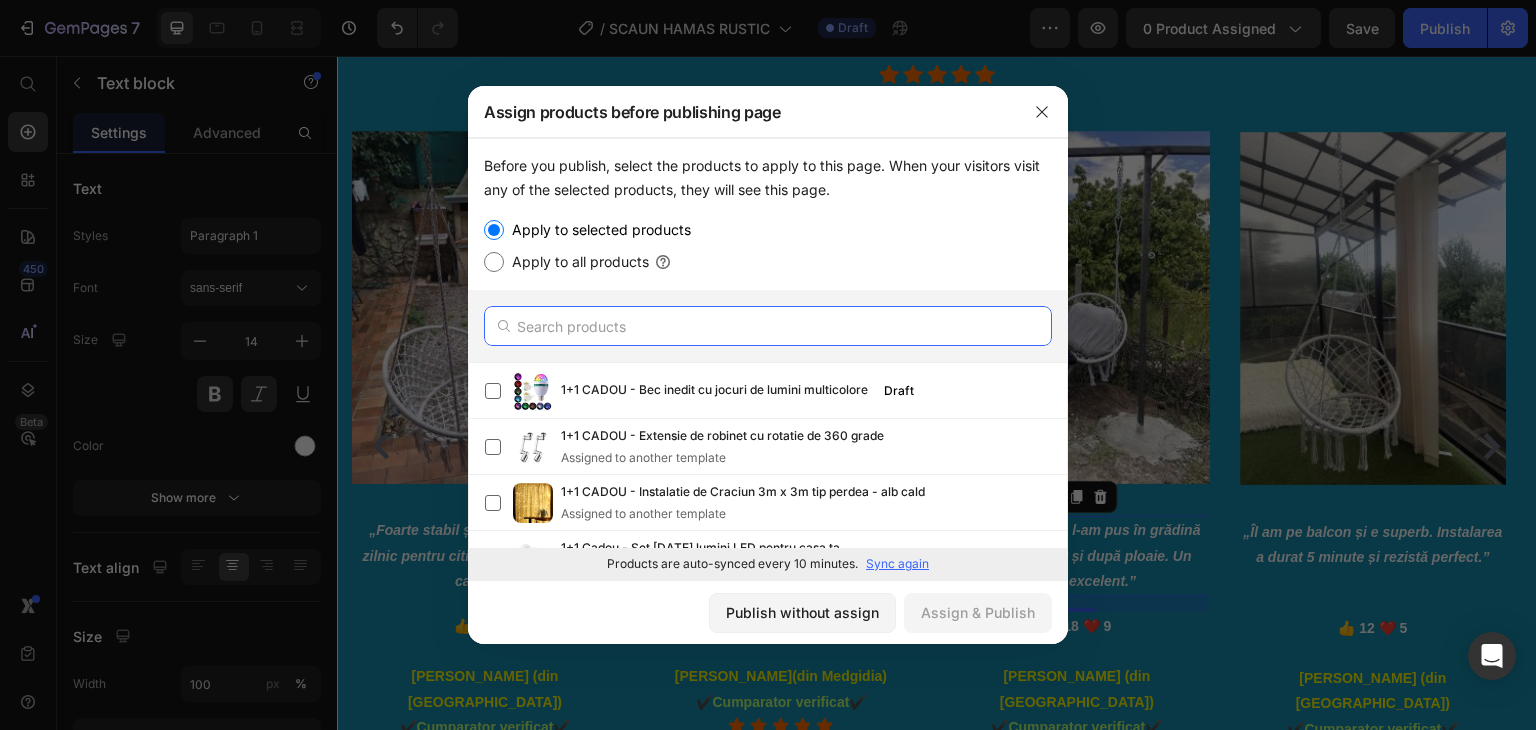 click at bounding box center (768, 326) 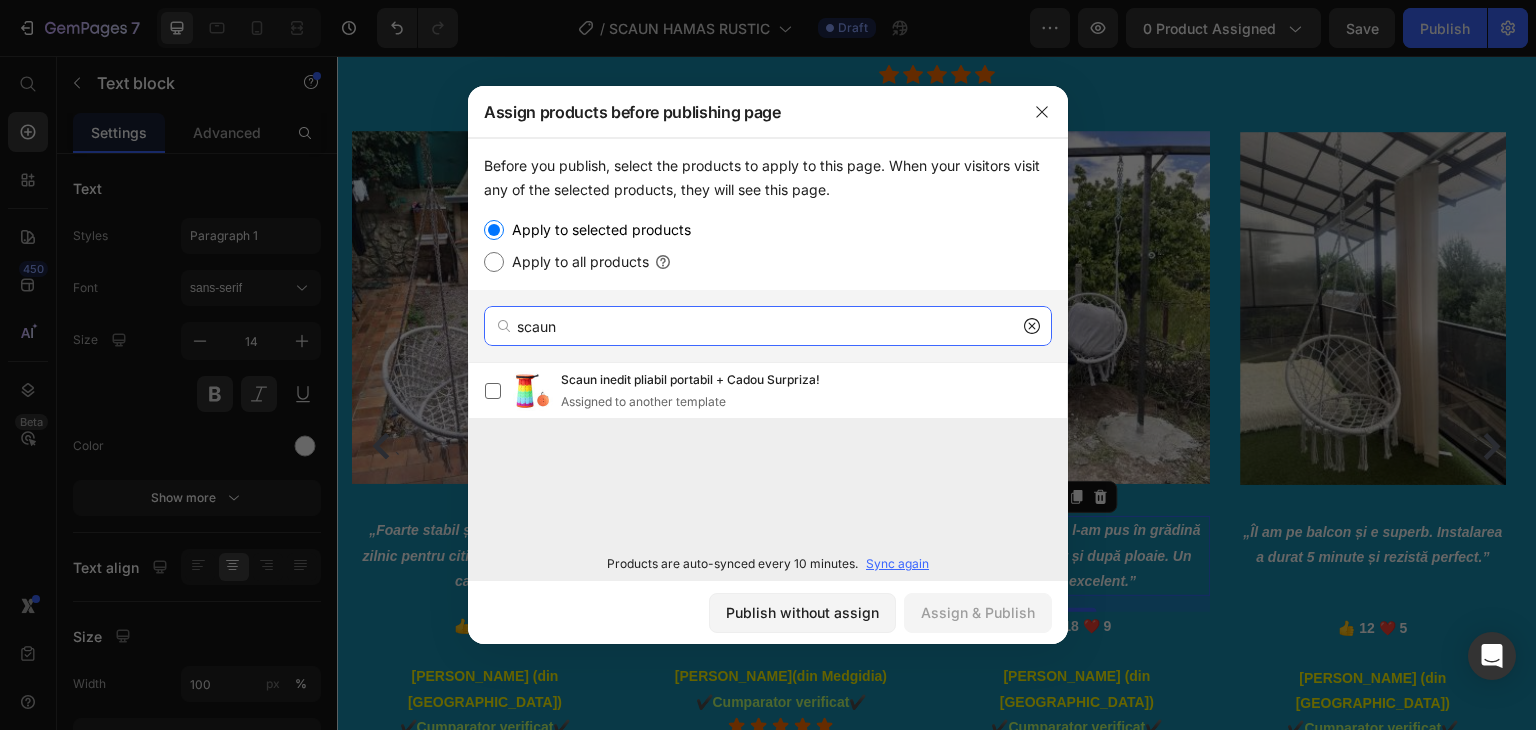 drag, startPoint x: 568, startPoint y: 327, endPoint x: 462, endPoint y: 333, distance: 106.16968 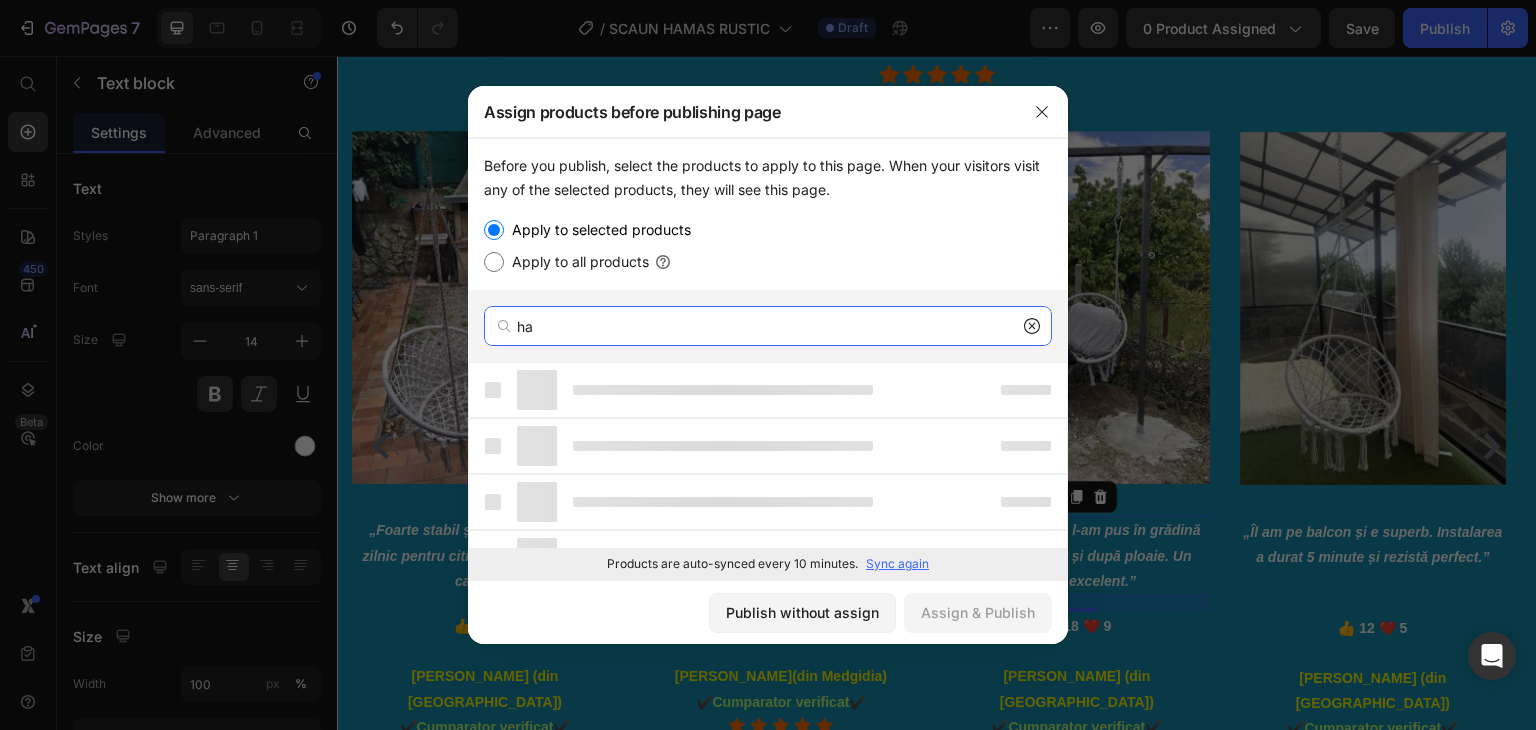 type on "h" 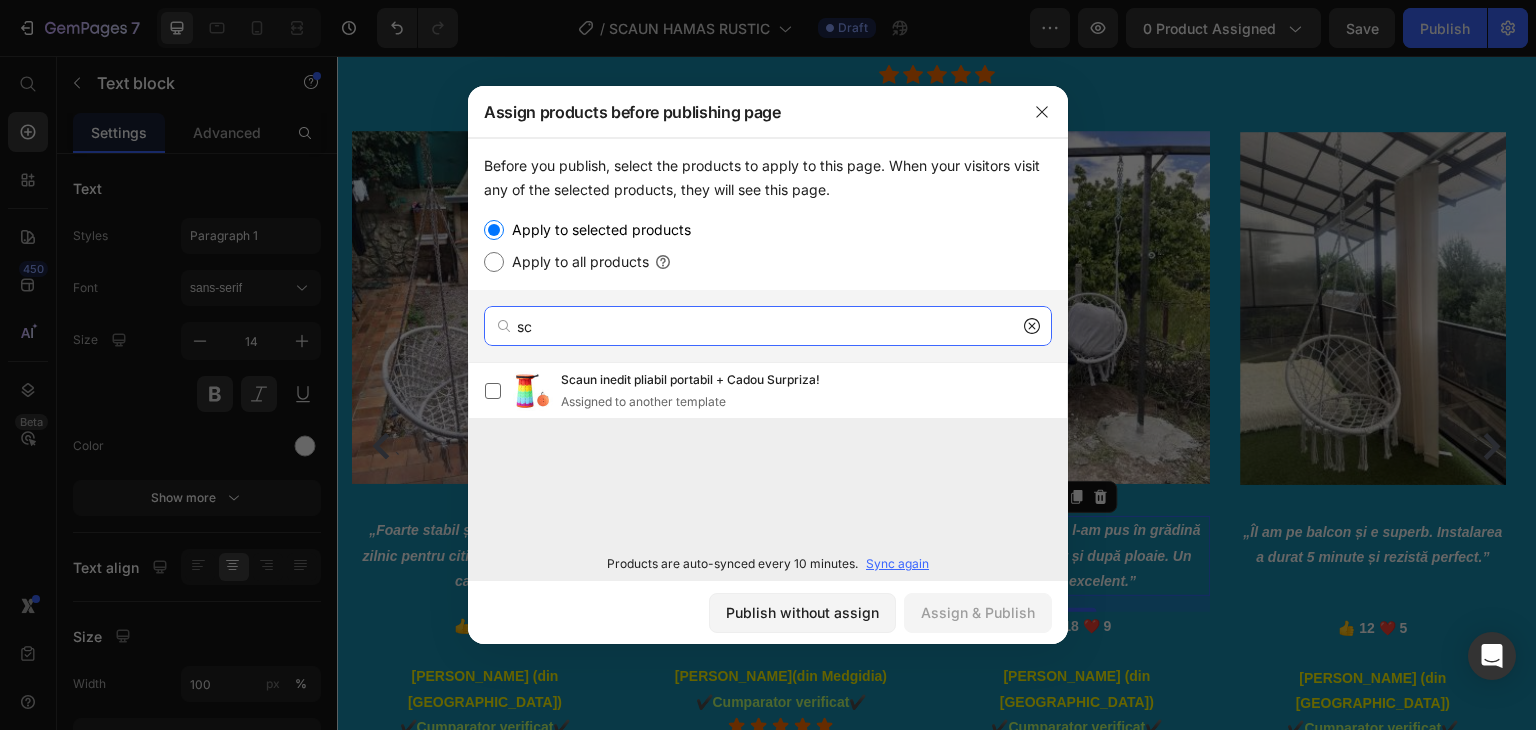 type on "s" 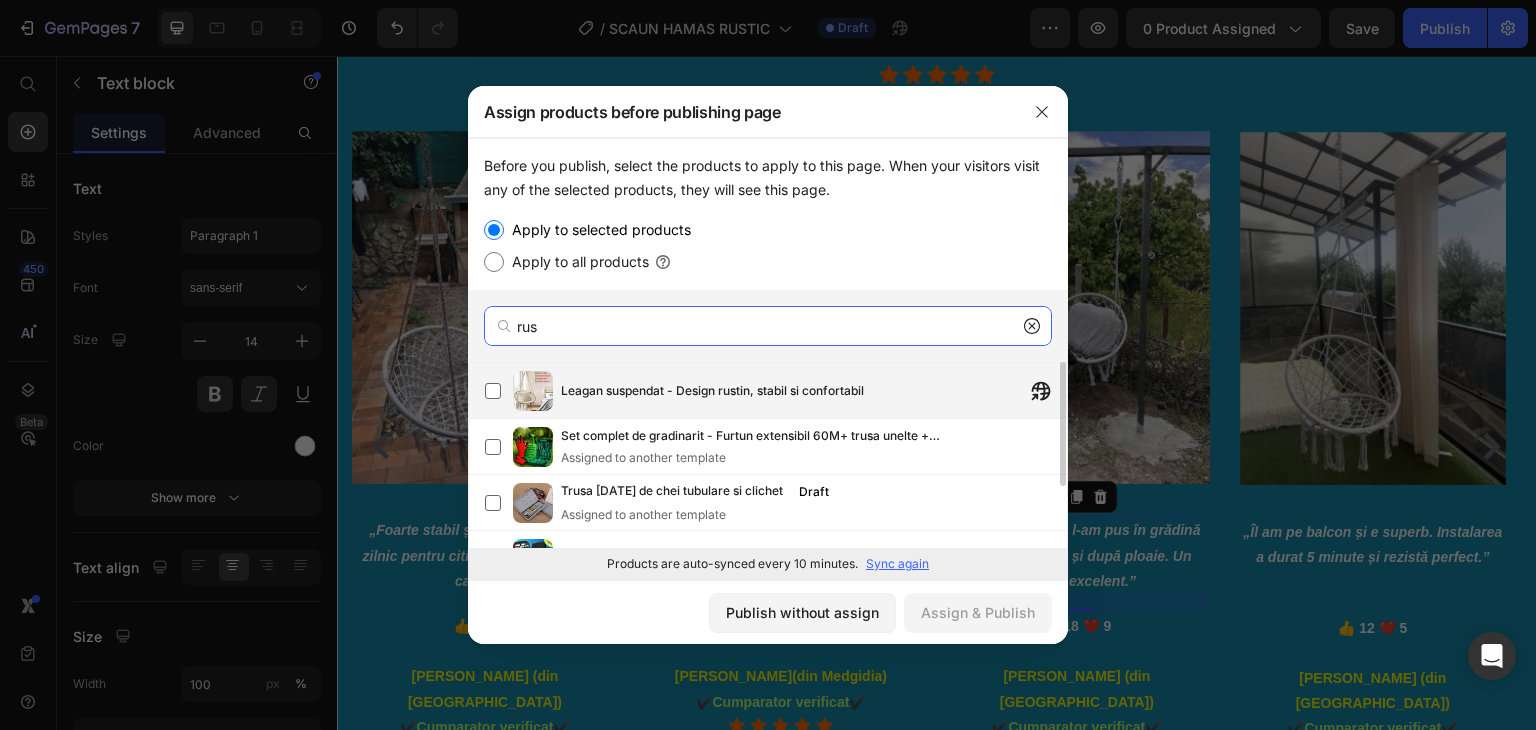 type on "rus" 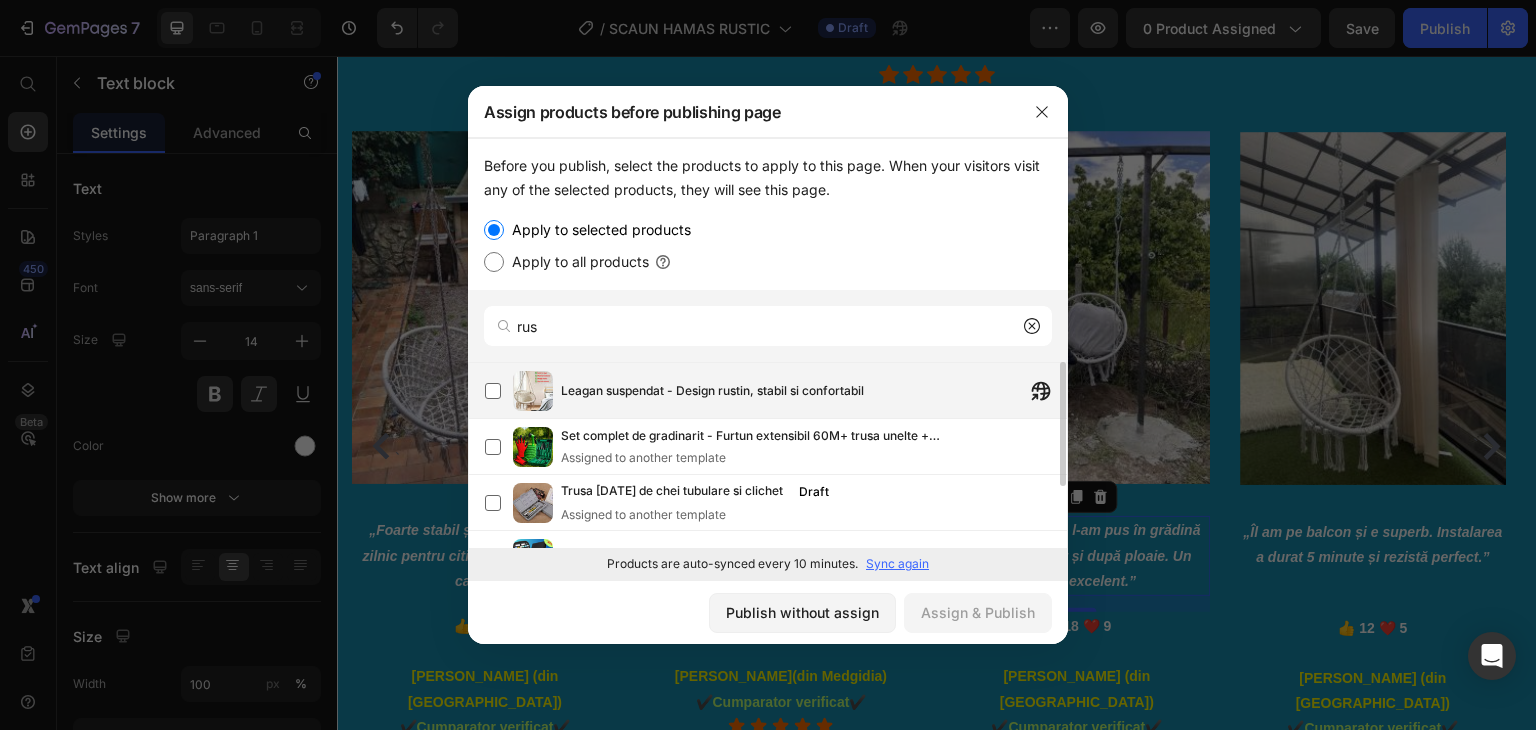 click on "Leagan suspendat - Design rustin, stabil si confortabil" at bounding box center [712, 391] 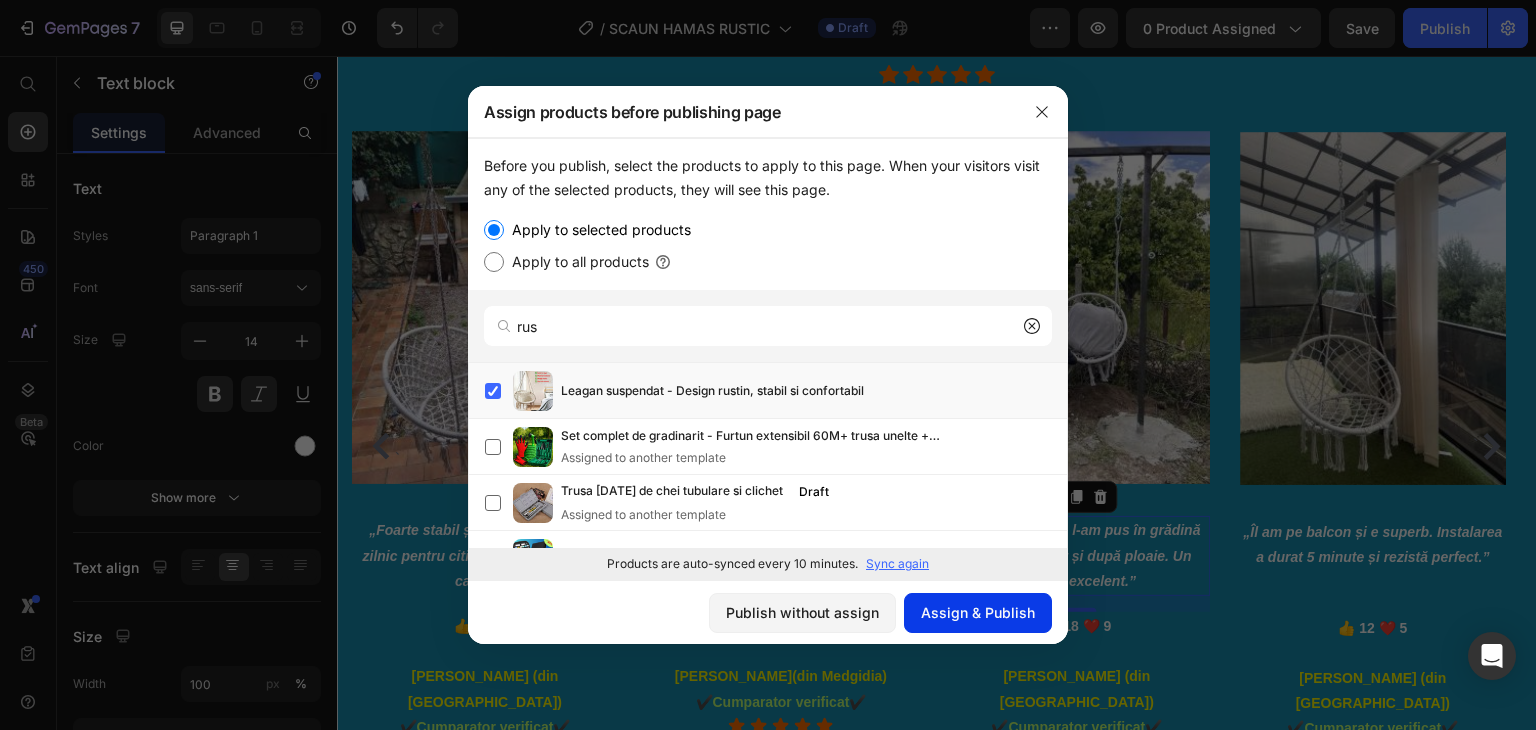 click on "Assign & Publish" at bounding box center [978, 612] 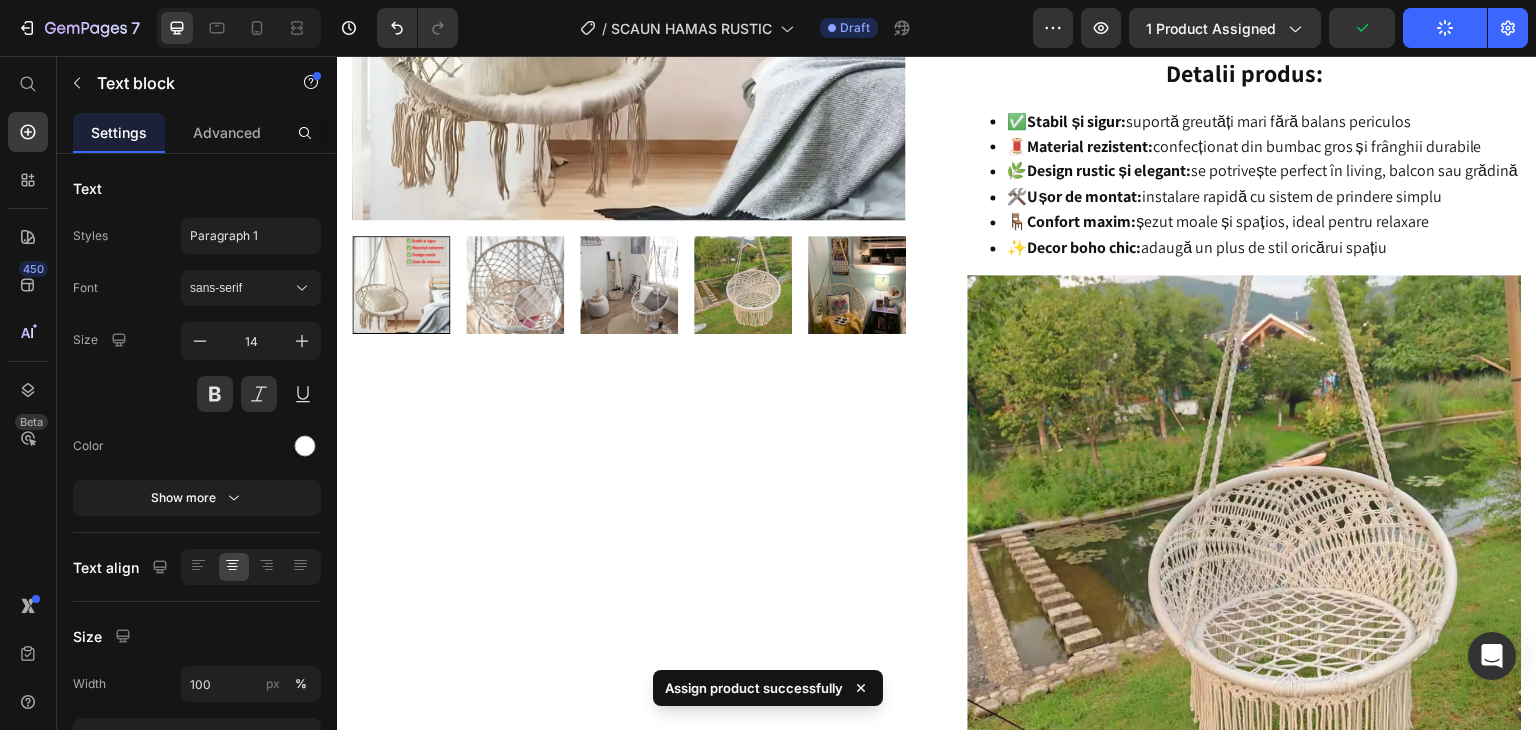 scroll, scrollTop: 3200, scrollLeft: 0, axis: vertical 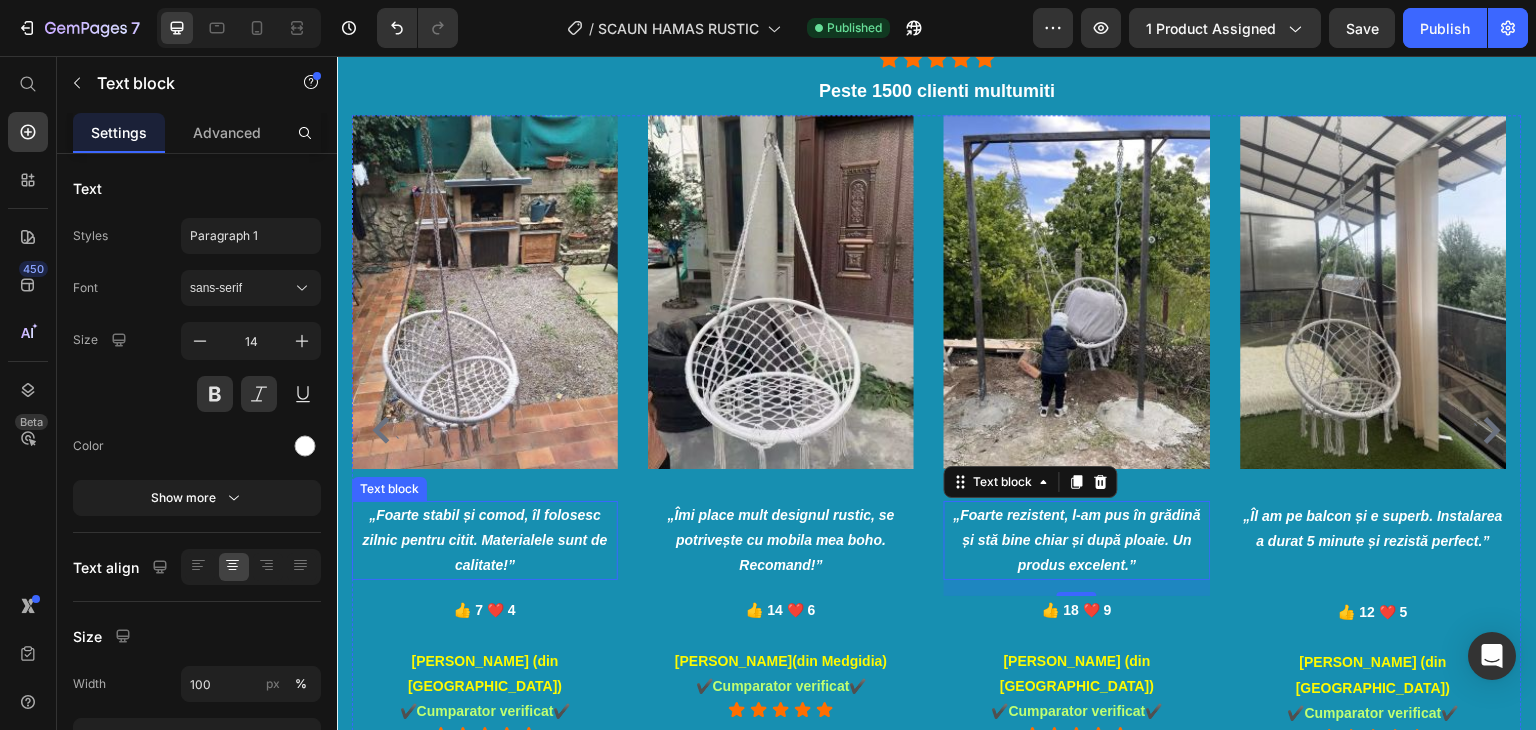 click on "„Foarte stabil și comod, îl folosesc zilnic pentru citit. Materialele sunt de calitate!”" at bounding box center (485, 541) 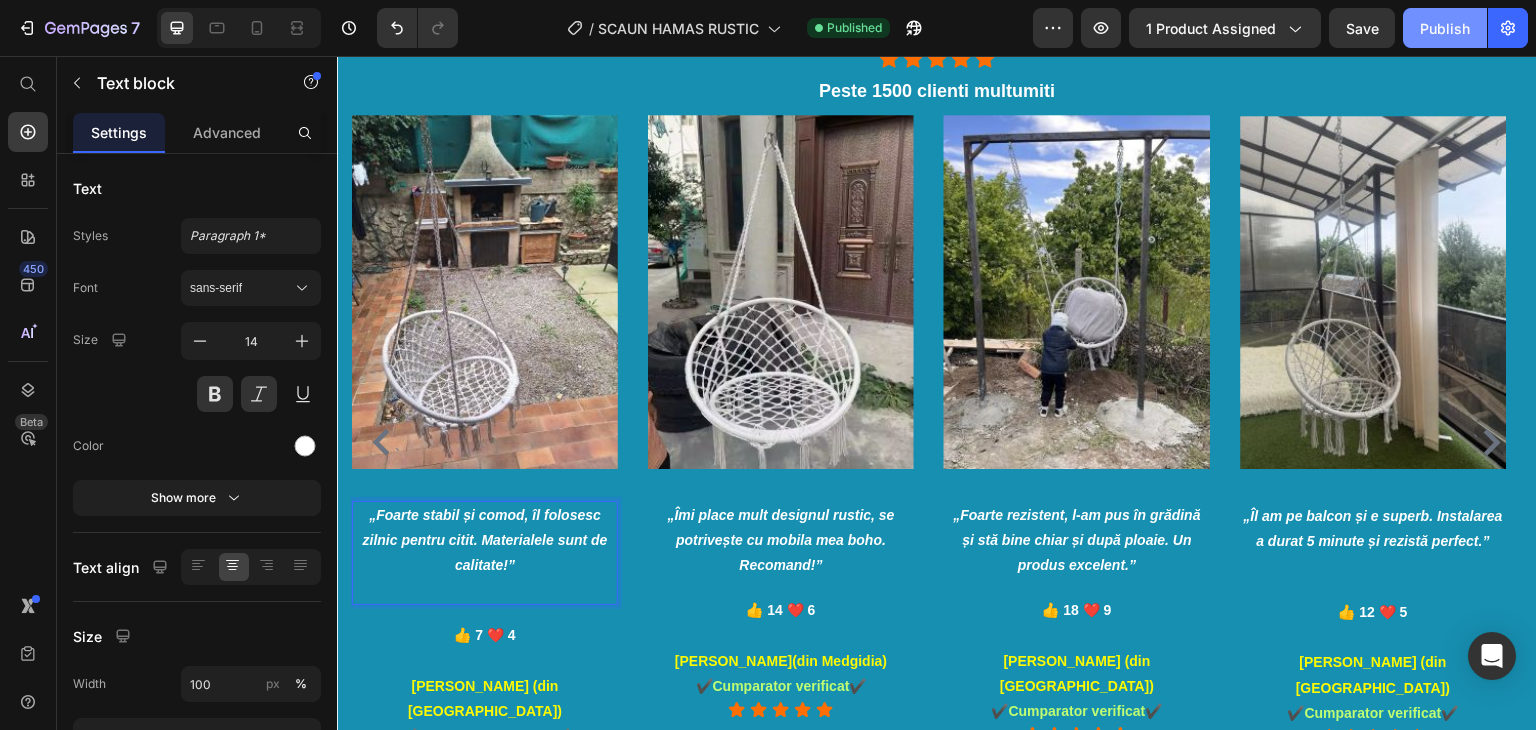 click on "Publish" at bounding box center (1445, 28) 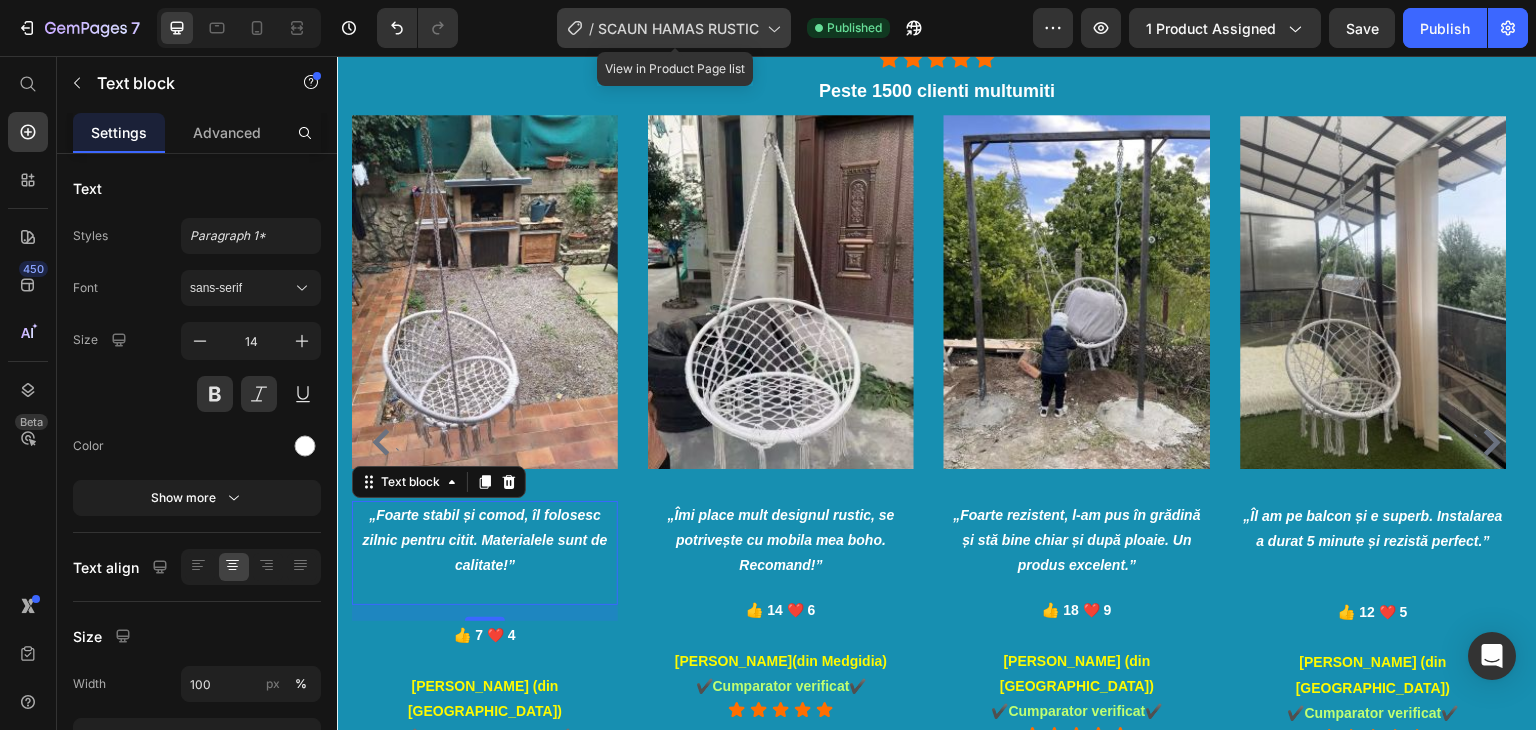 click 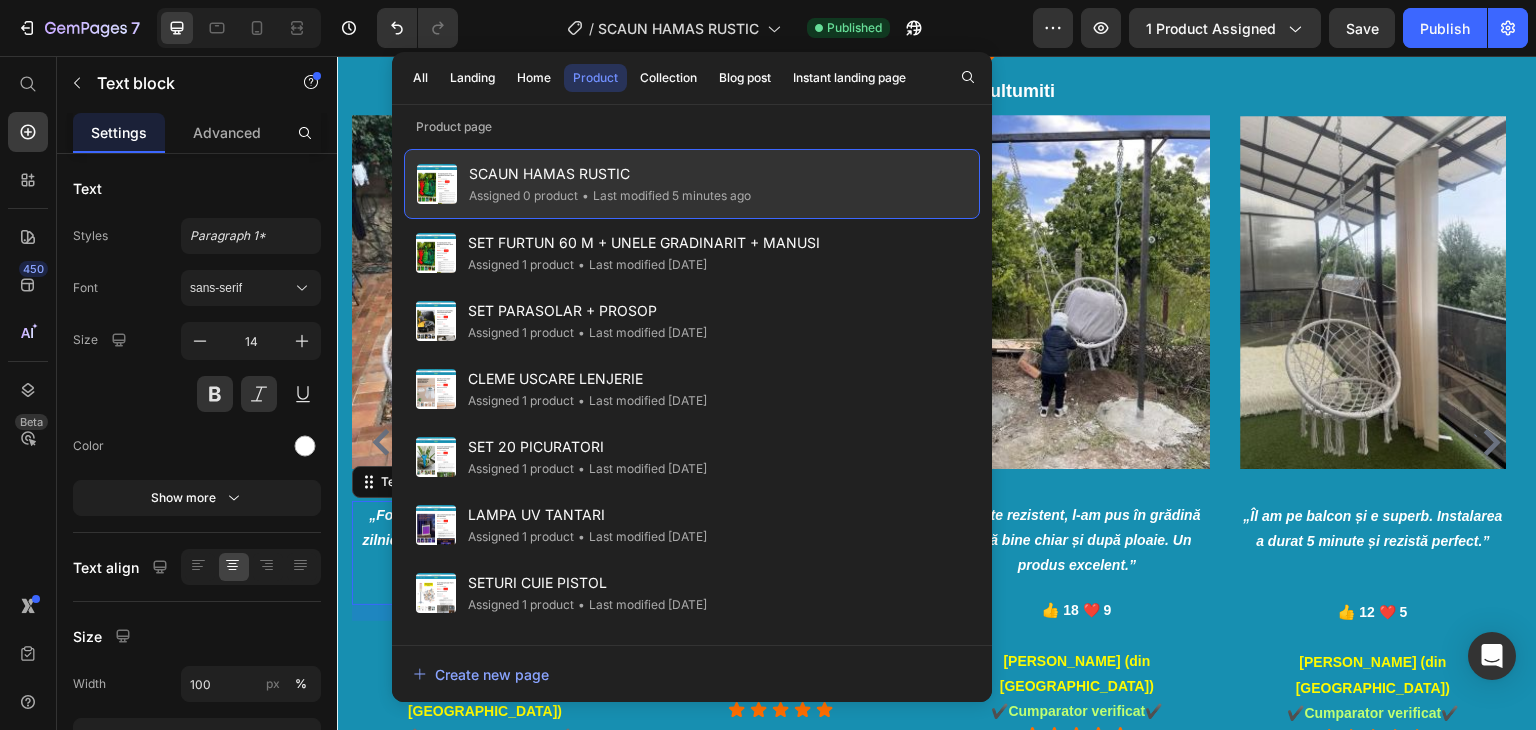 drag, startPoint x: 578, startPoint y: 178, endPoint x: 567, endPoint y: 177, distance: 11.045361 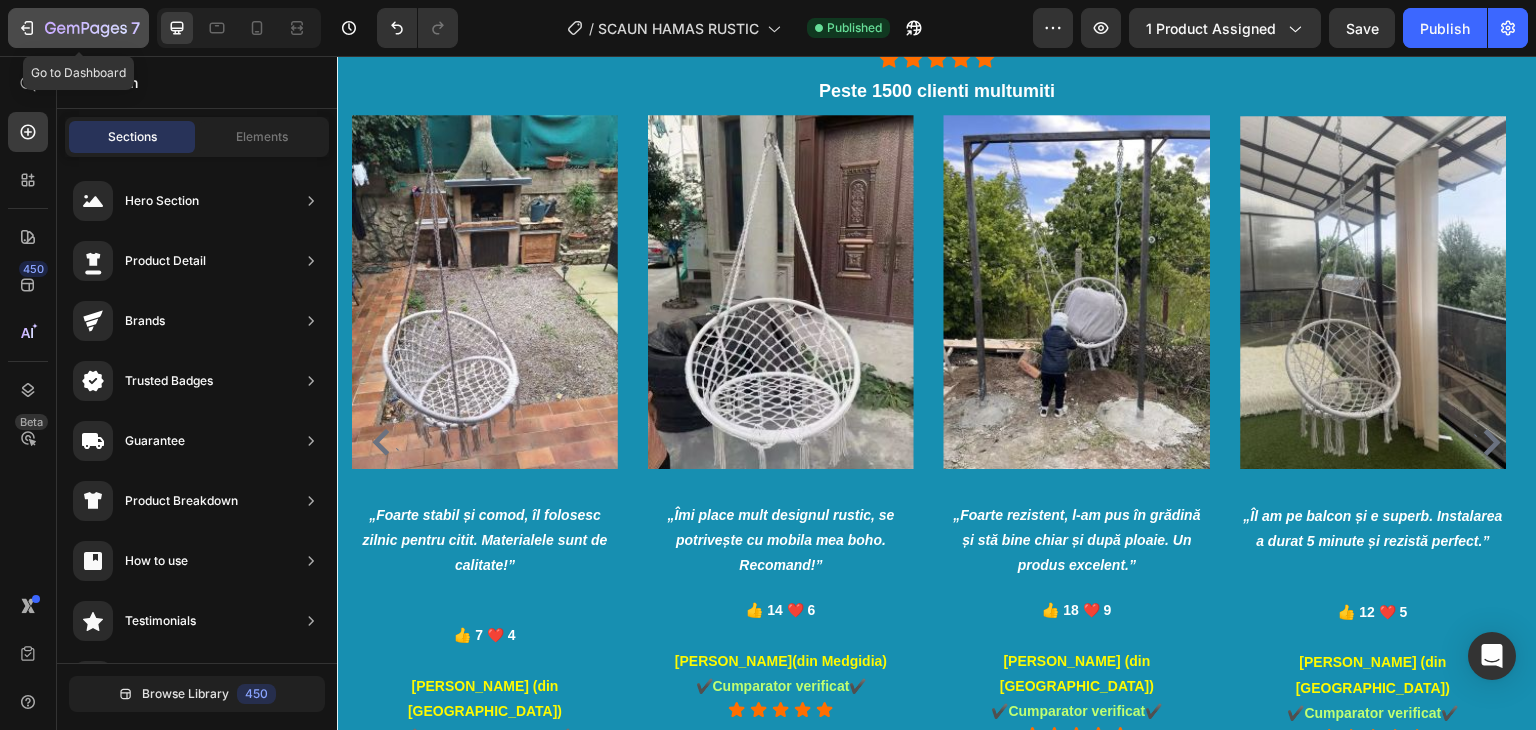 click 